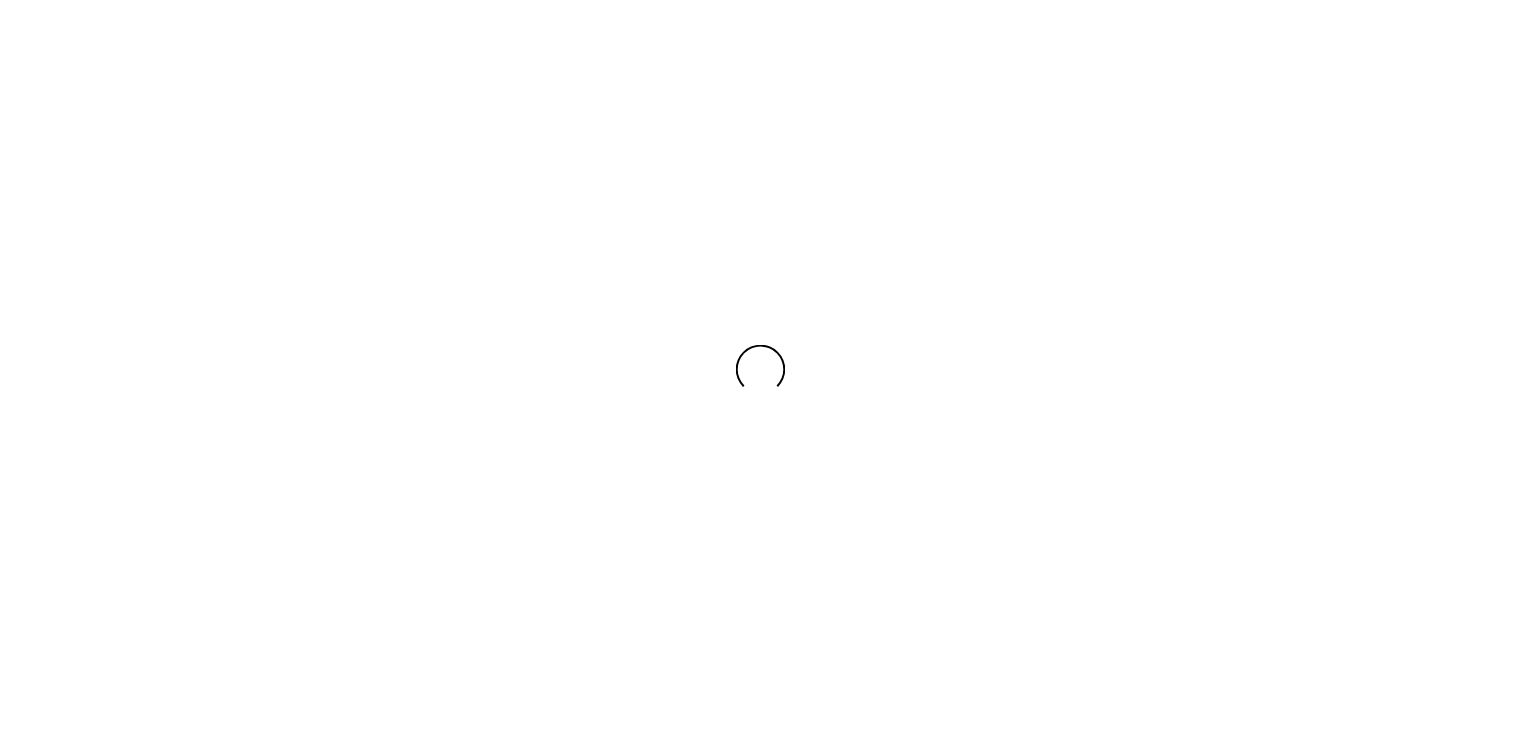 scroll, scrollTop: 0, scrollLeft: 0, axis: both 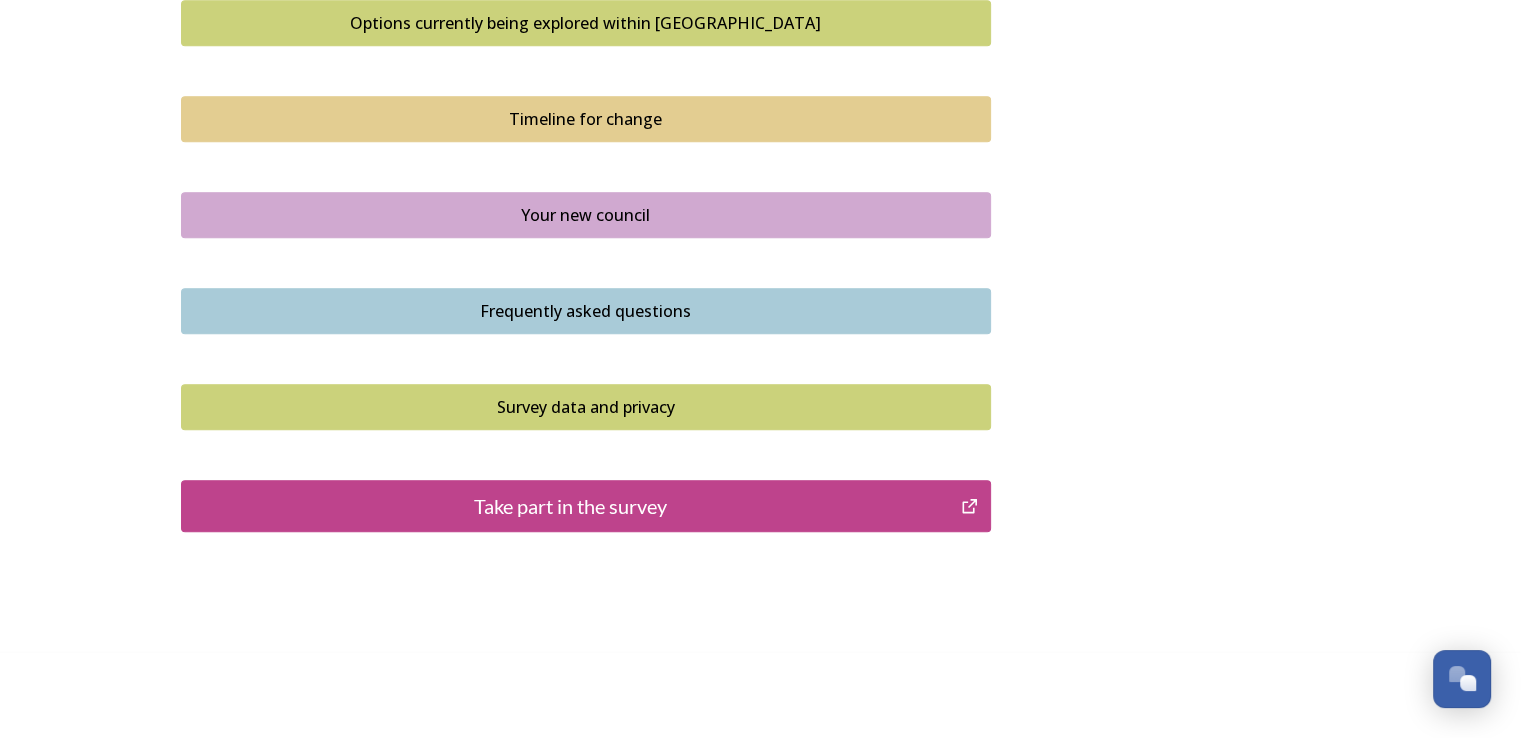 click on "Take part in the survey" at bounding box center (571, 506) 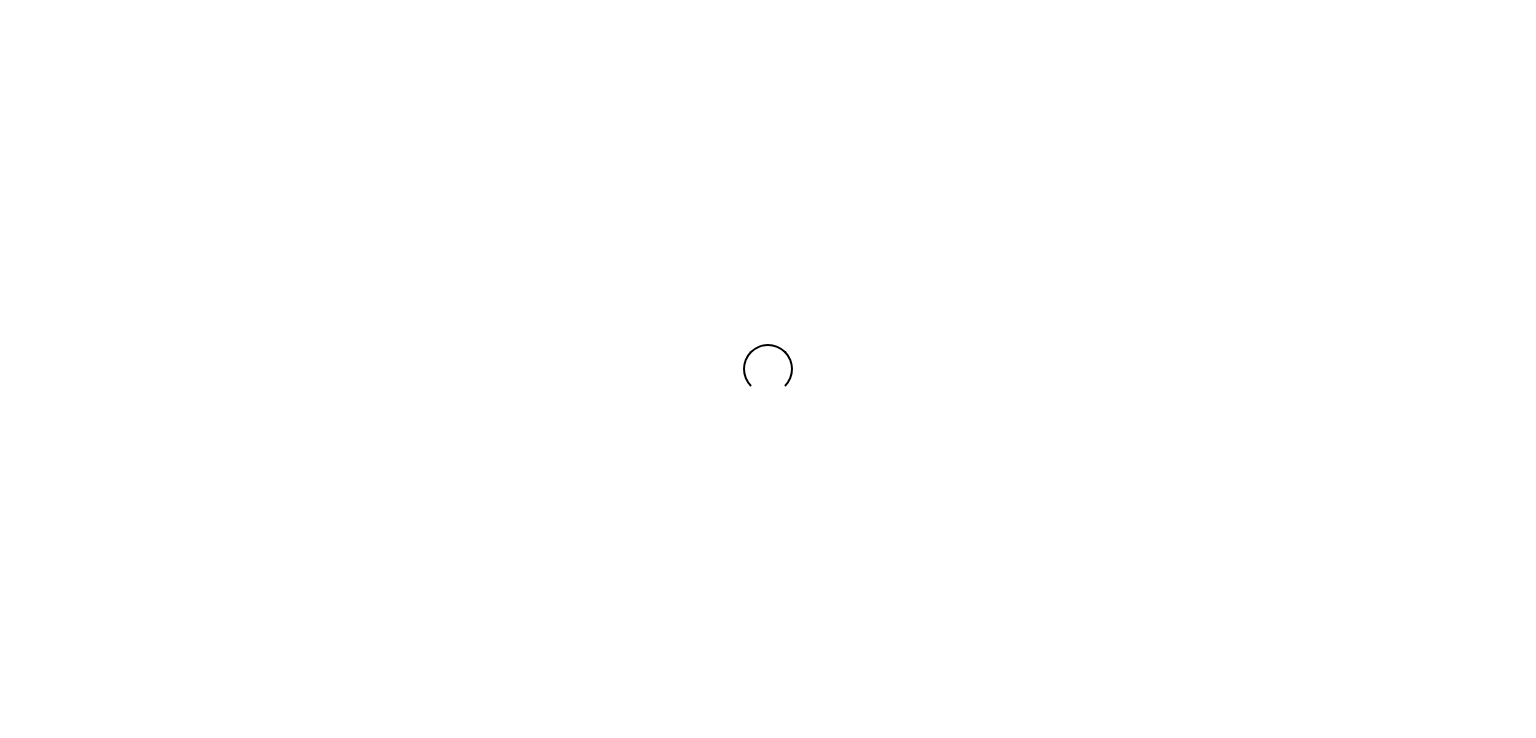 scroll, scrollTop: 0, scrollLeft: 0, axis: both 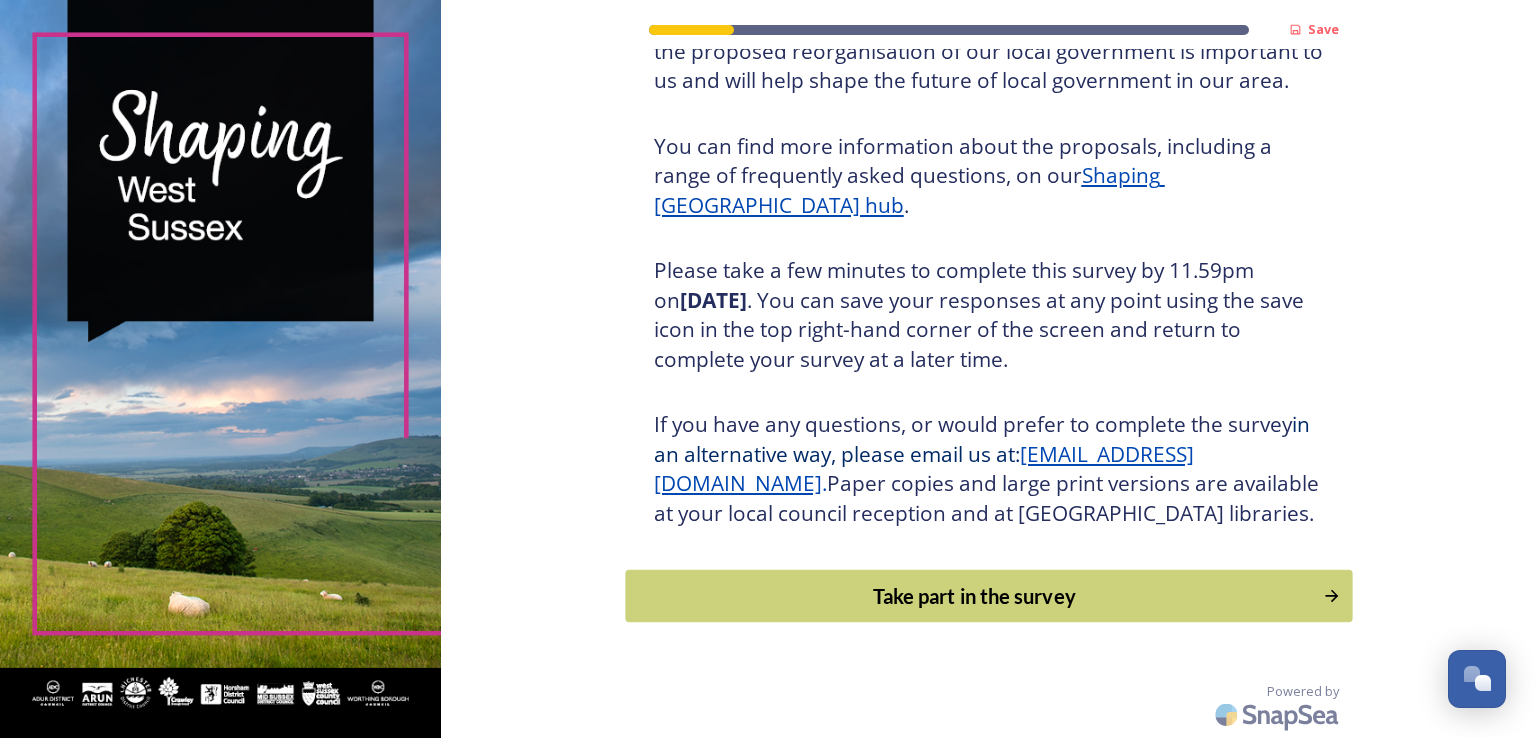 click on "Take part in the survey" at bounding box center (974, 596) 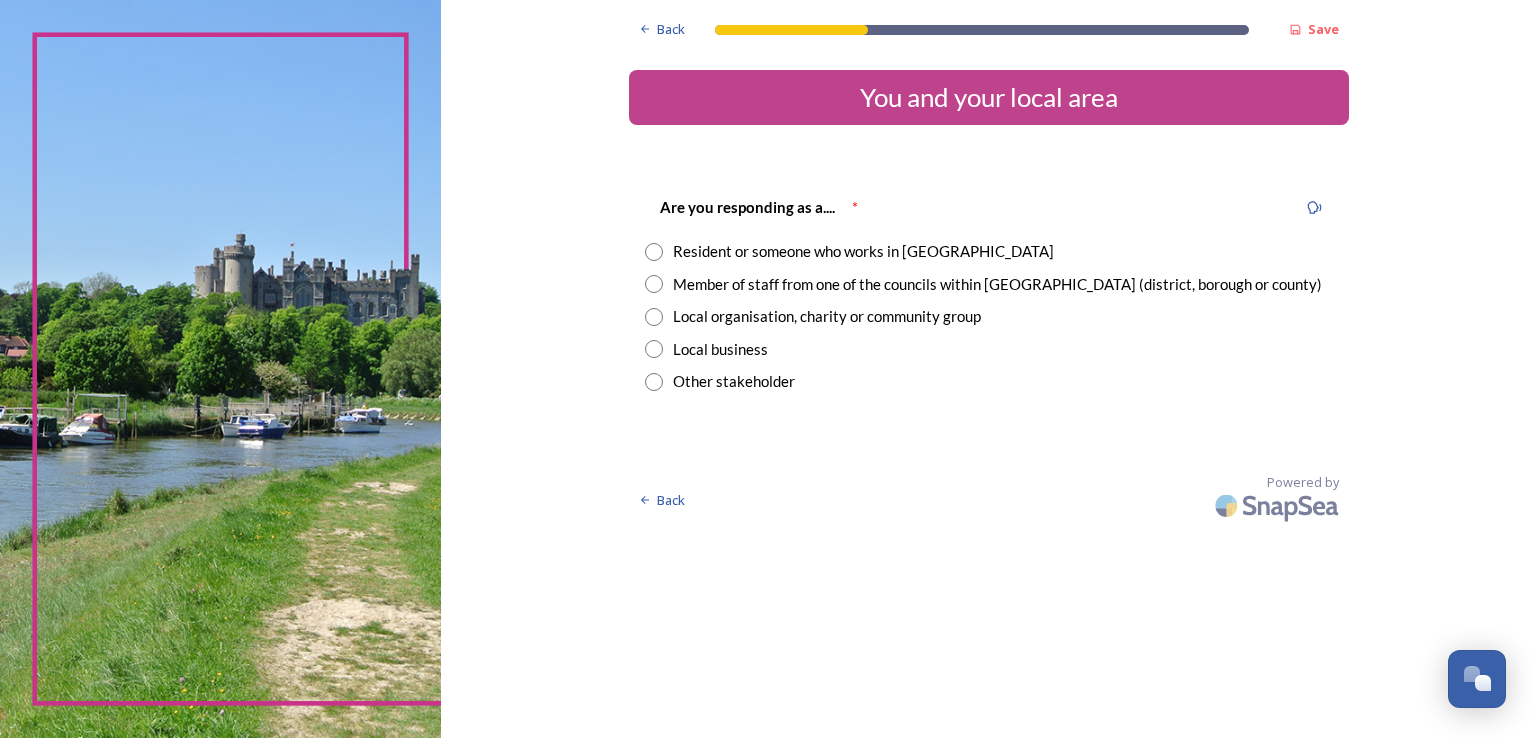 click at bounding box center [654, 252] 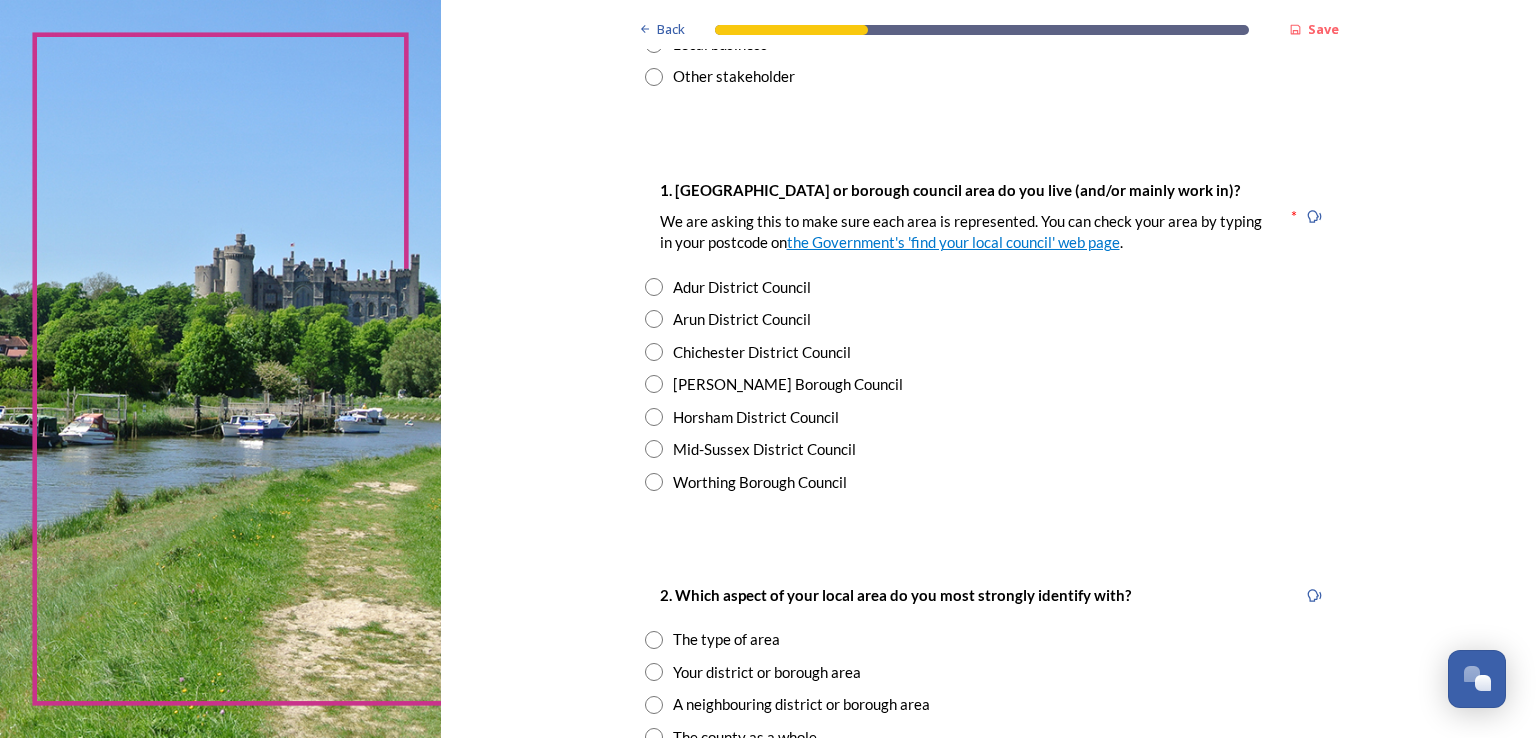 scroll, scrollTop: 311, scrollLeft: 0, axis: vertical 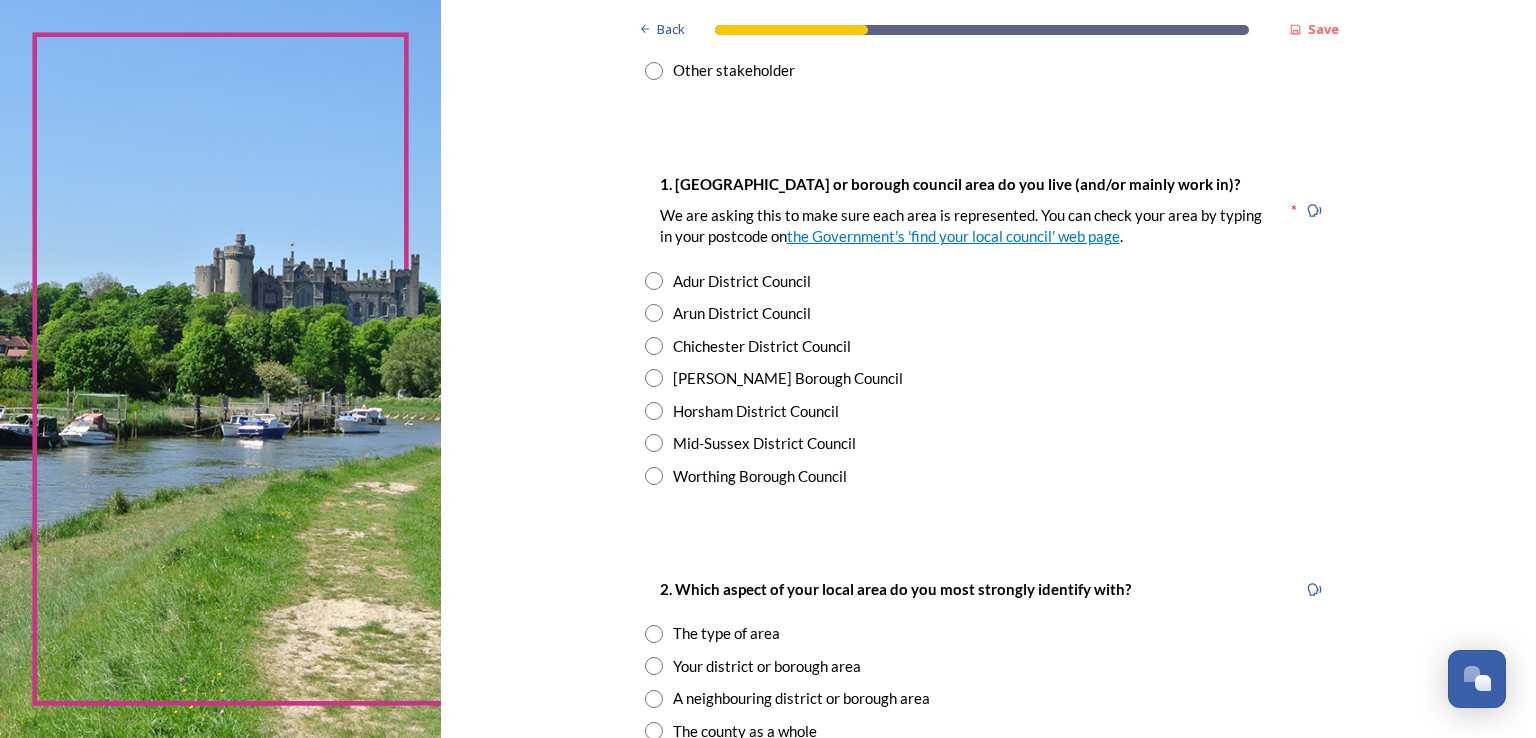 click at bounding box center (654, 476) 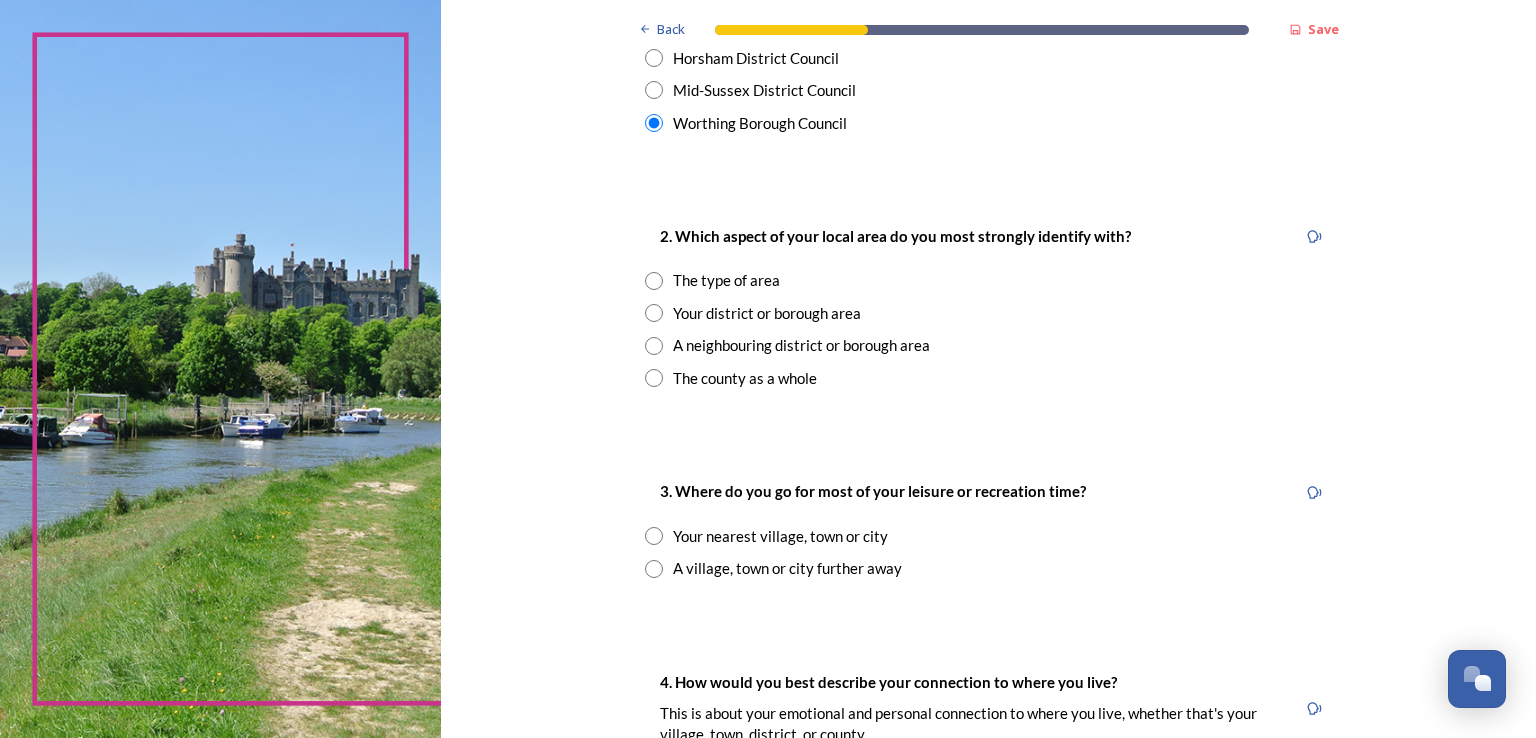 scroll, scrollTop: 672, scrollLeft: 0, axis: vertical 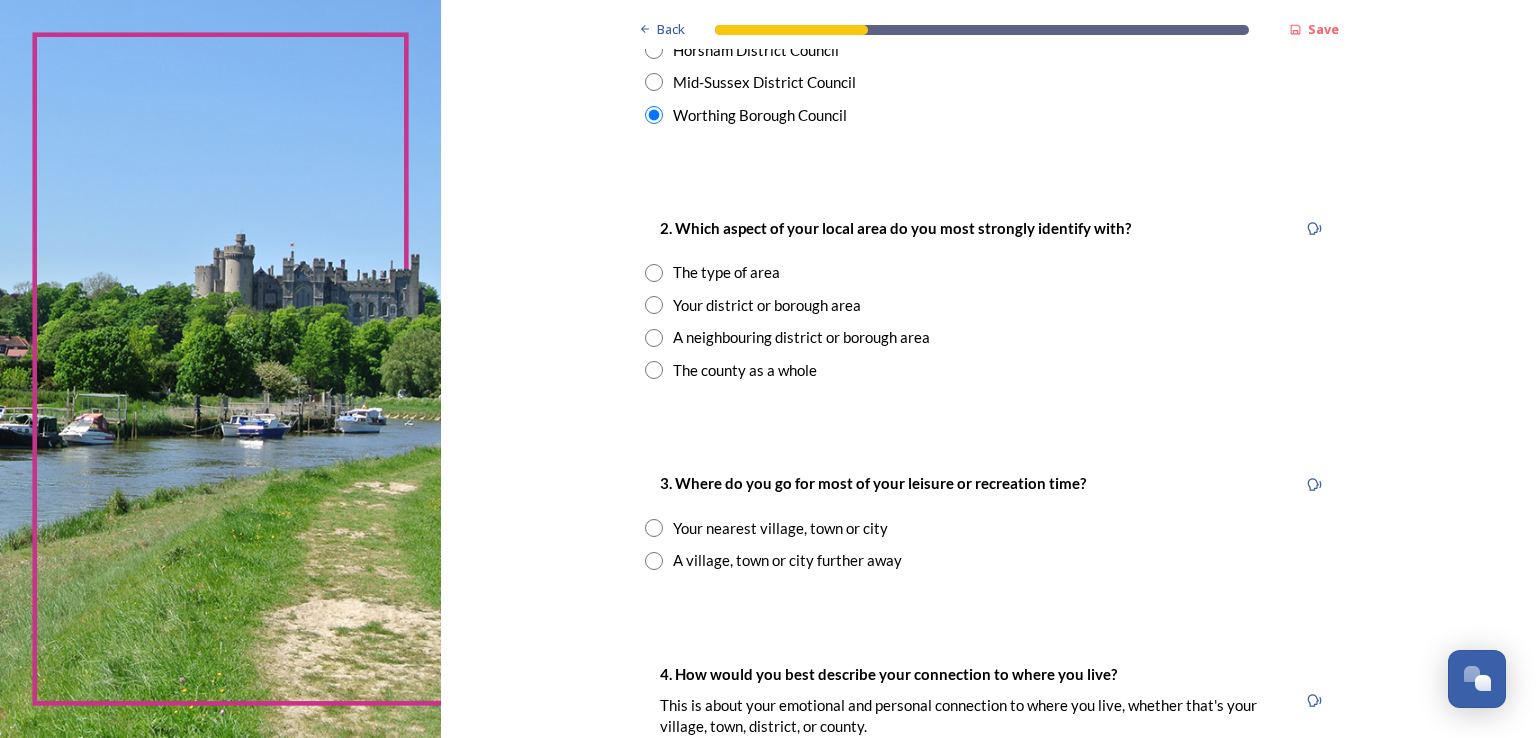 click at bounding box center [654, 338] 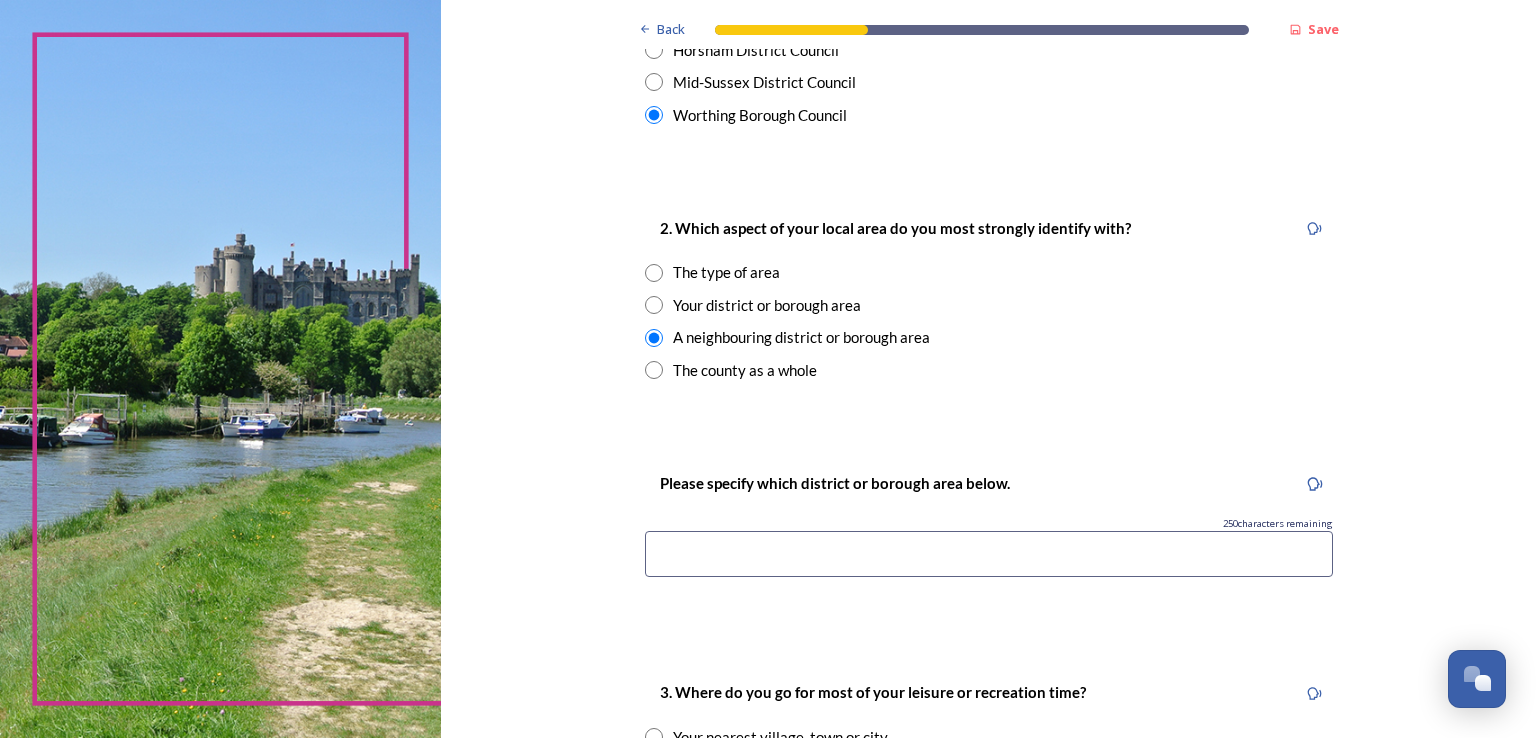 click at bounding box center [989, 554] 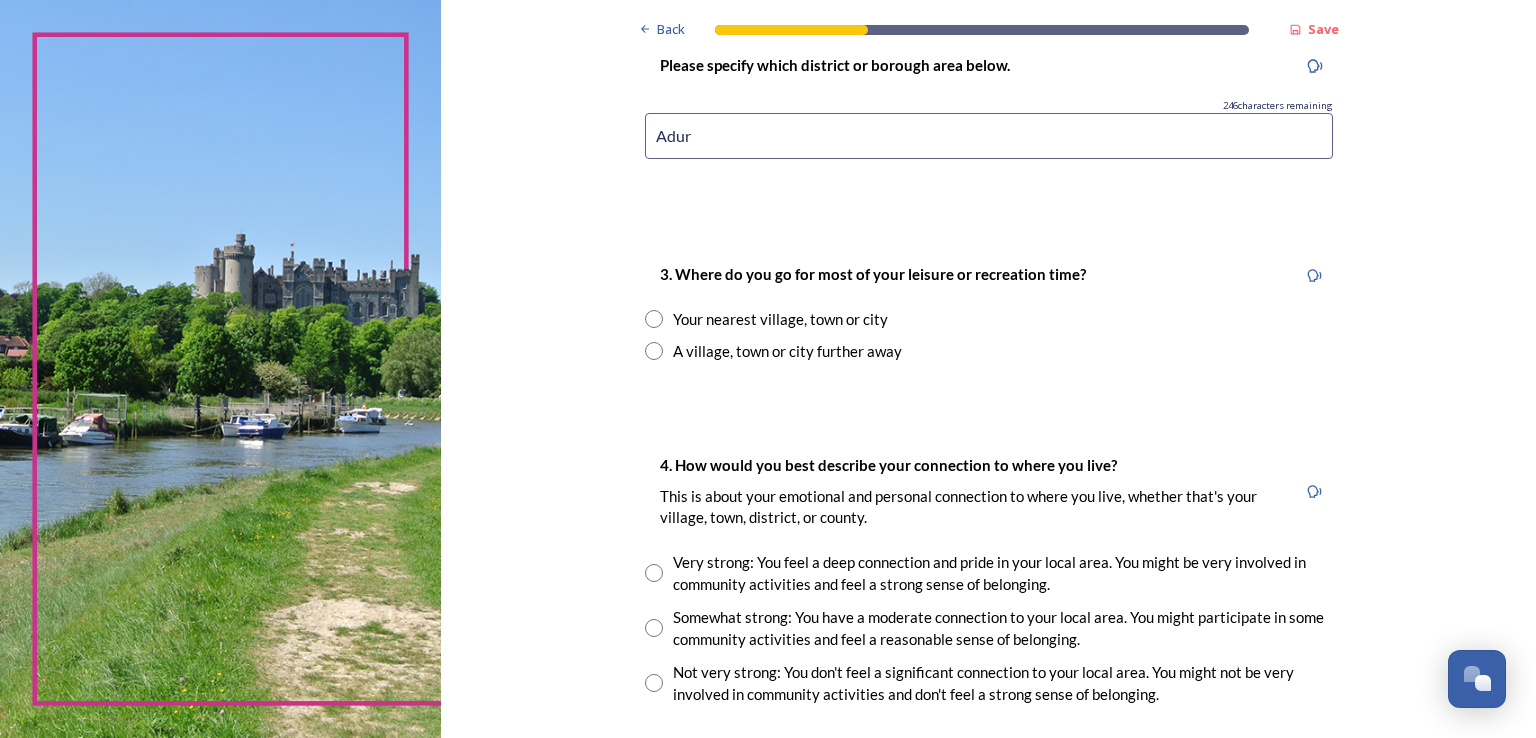 scroll, scrollTop: 1134, scrollLeft: 0, axis: vertical 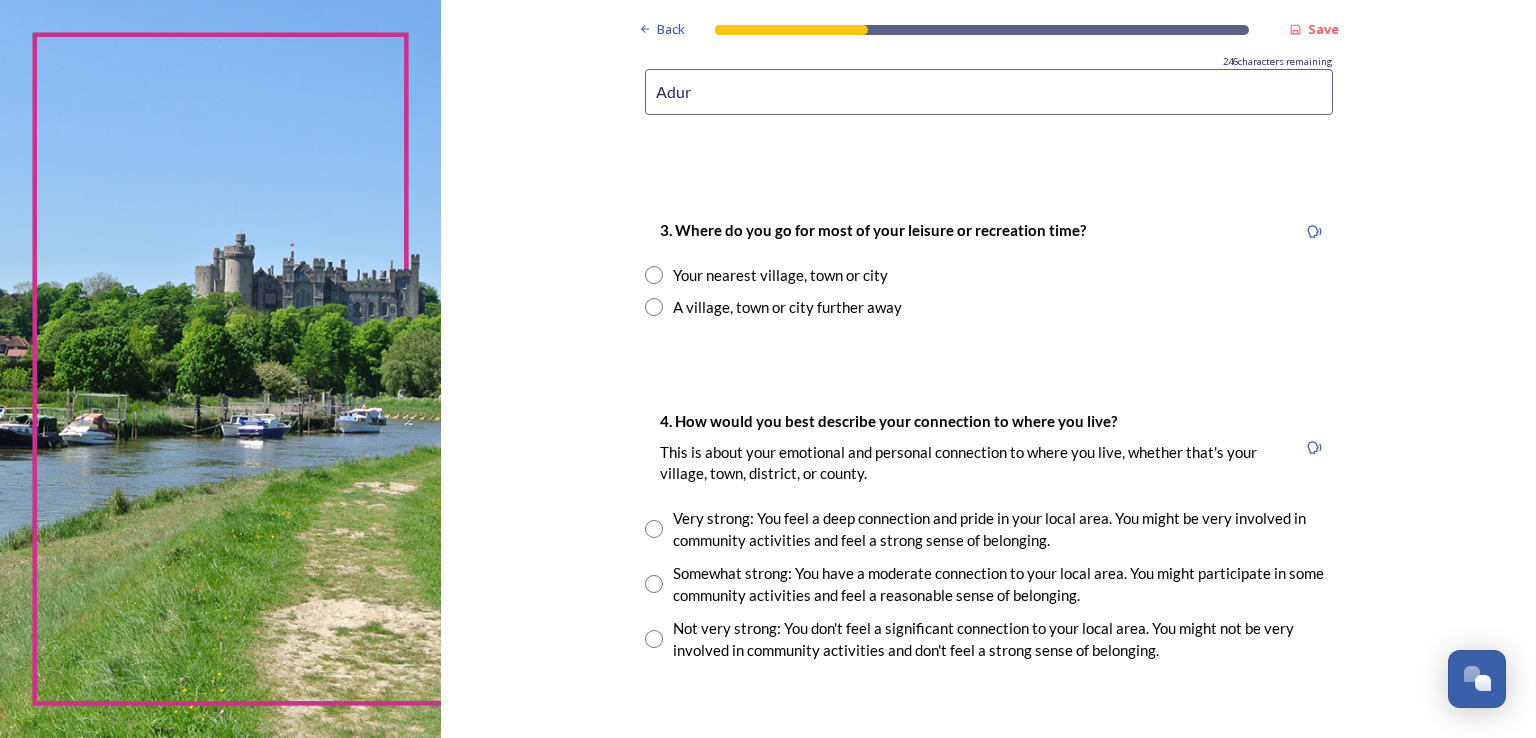 type on "Adur" 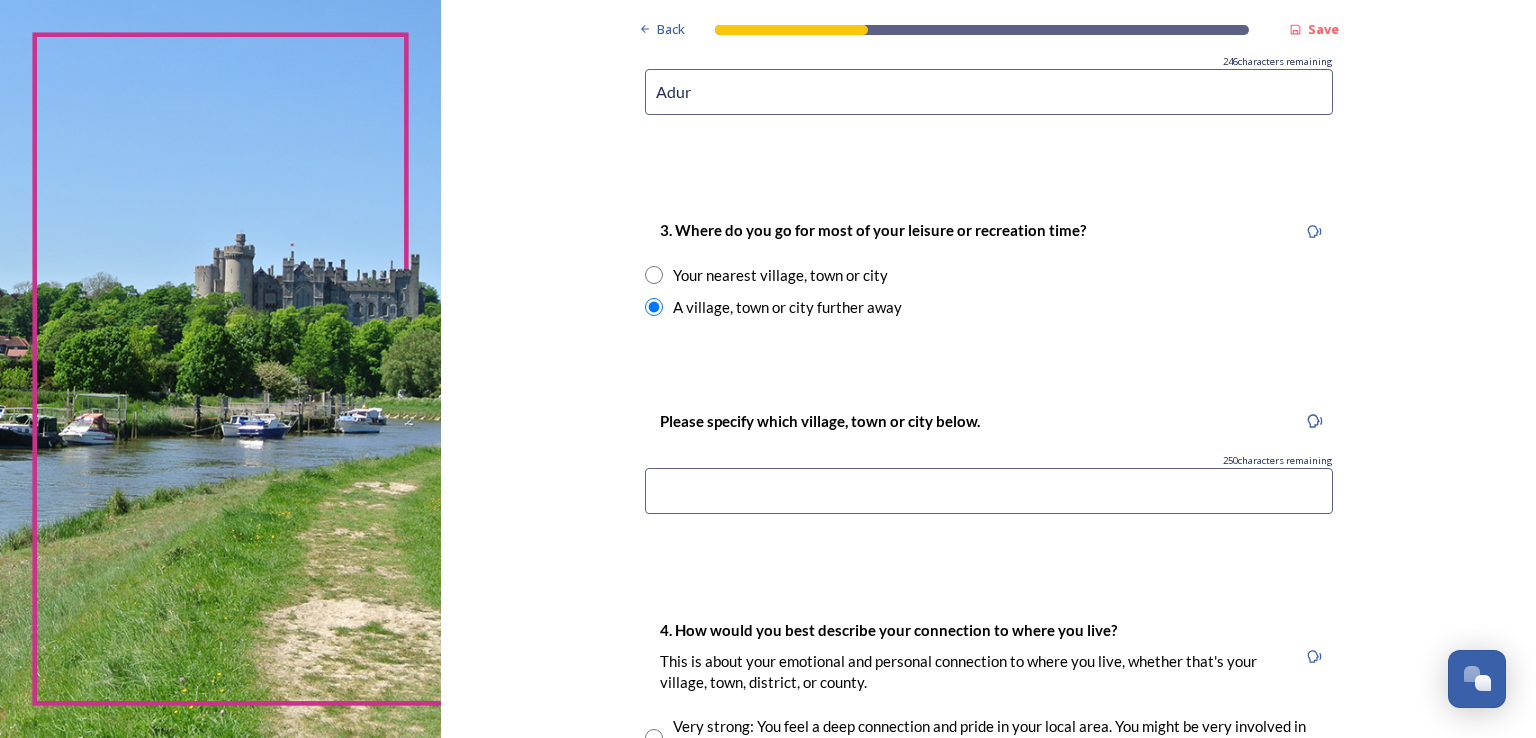 click at bounding box center [654, 275] 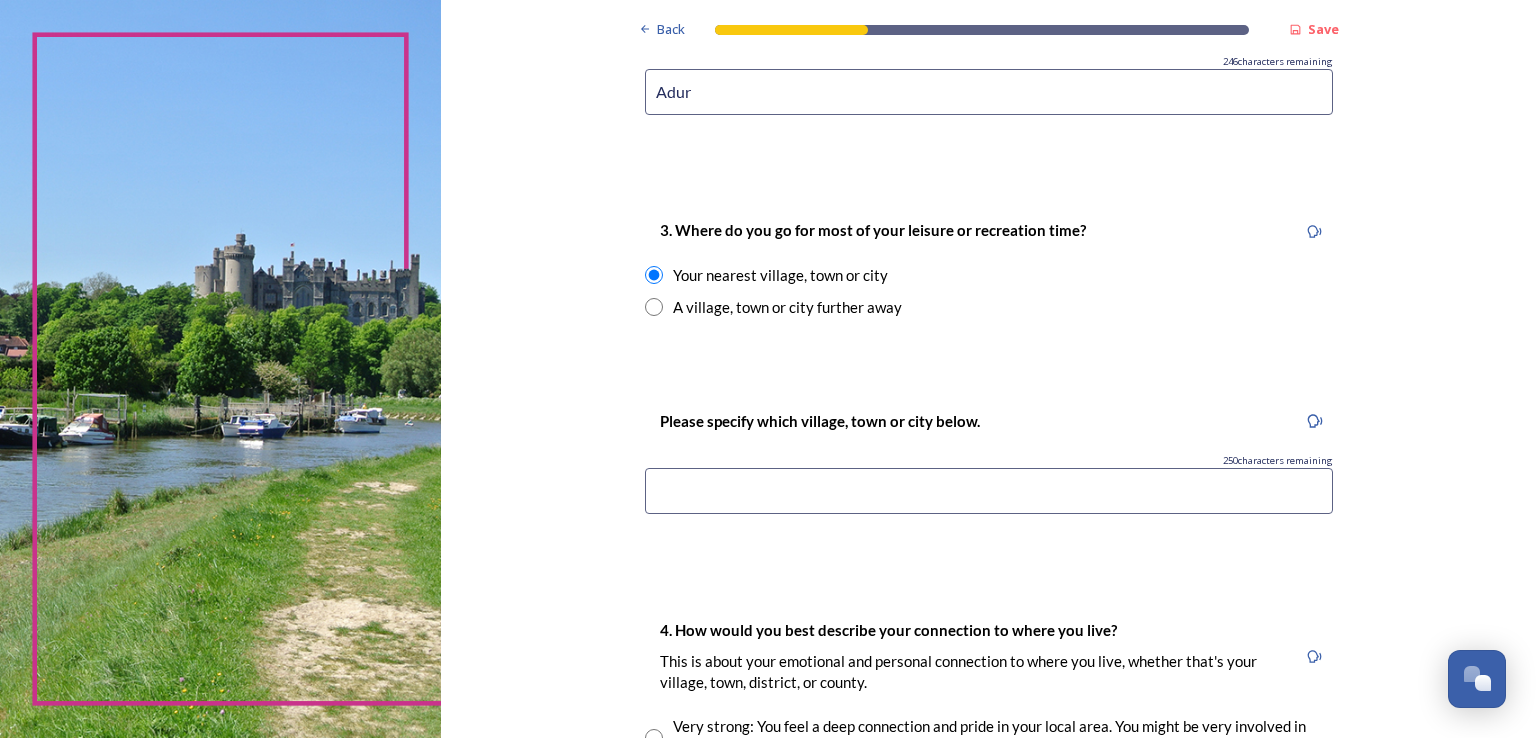 click at bounding box center (654, 307) 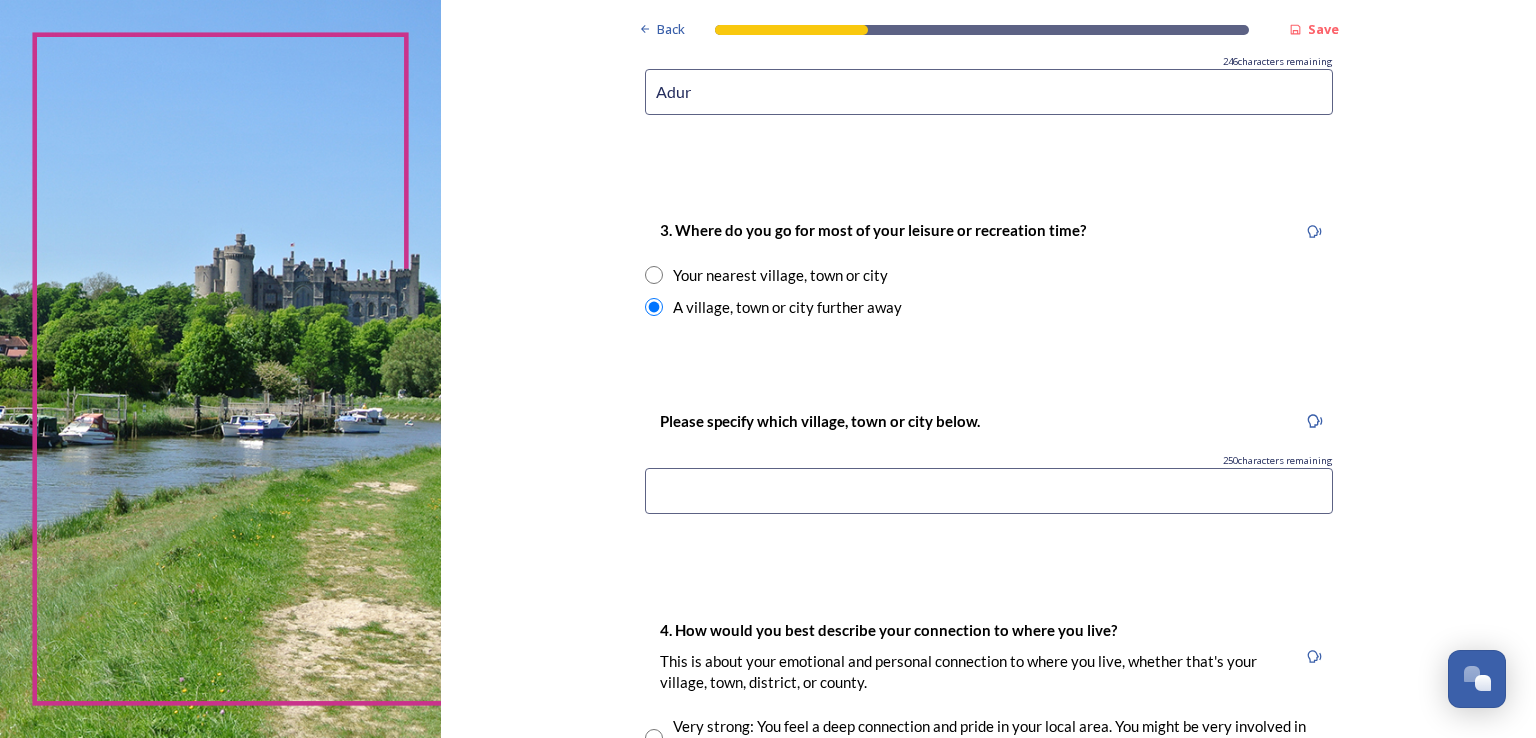click at bounding box center [654, 275] 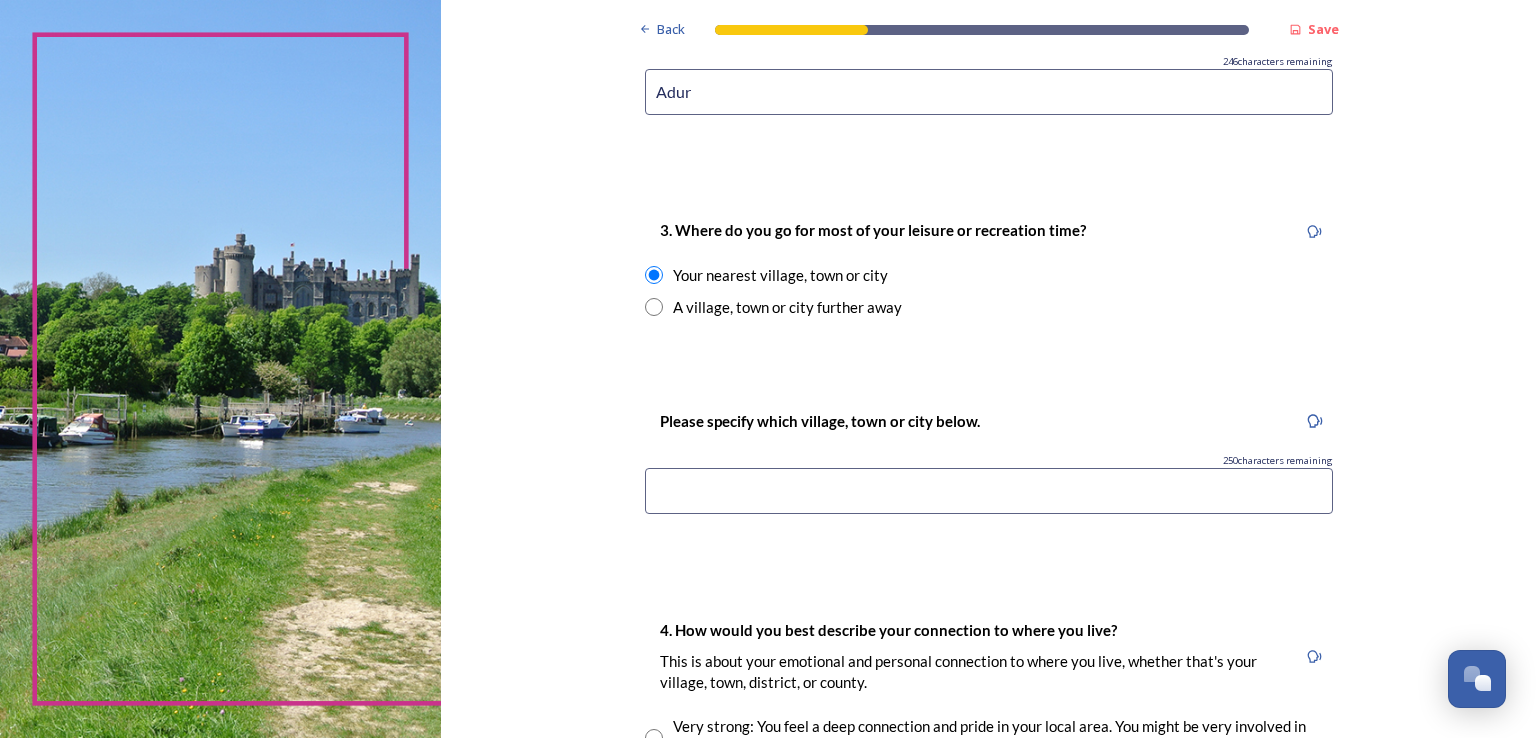 click at bounding box center [989, 491] 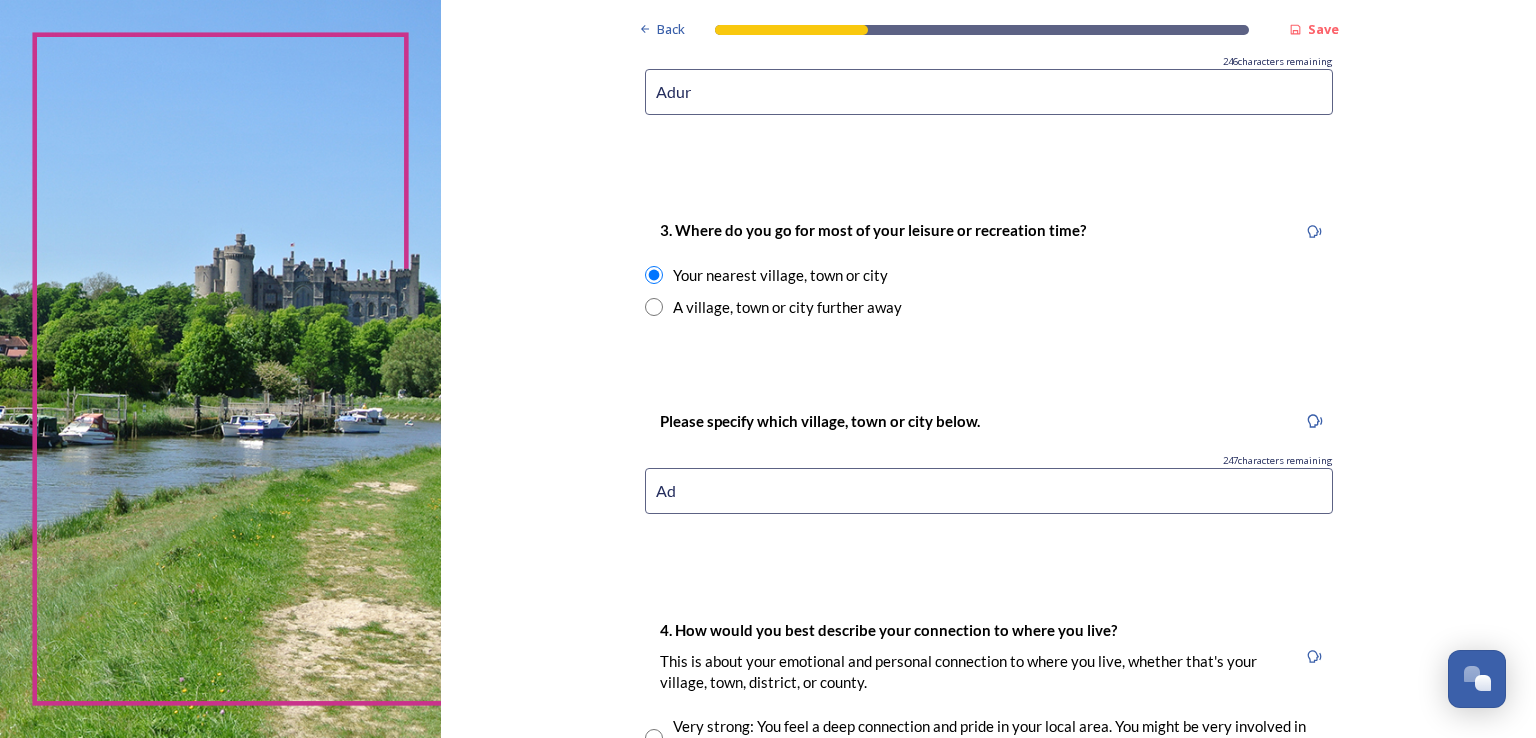 type on "A" 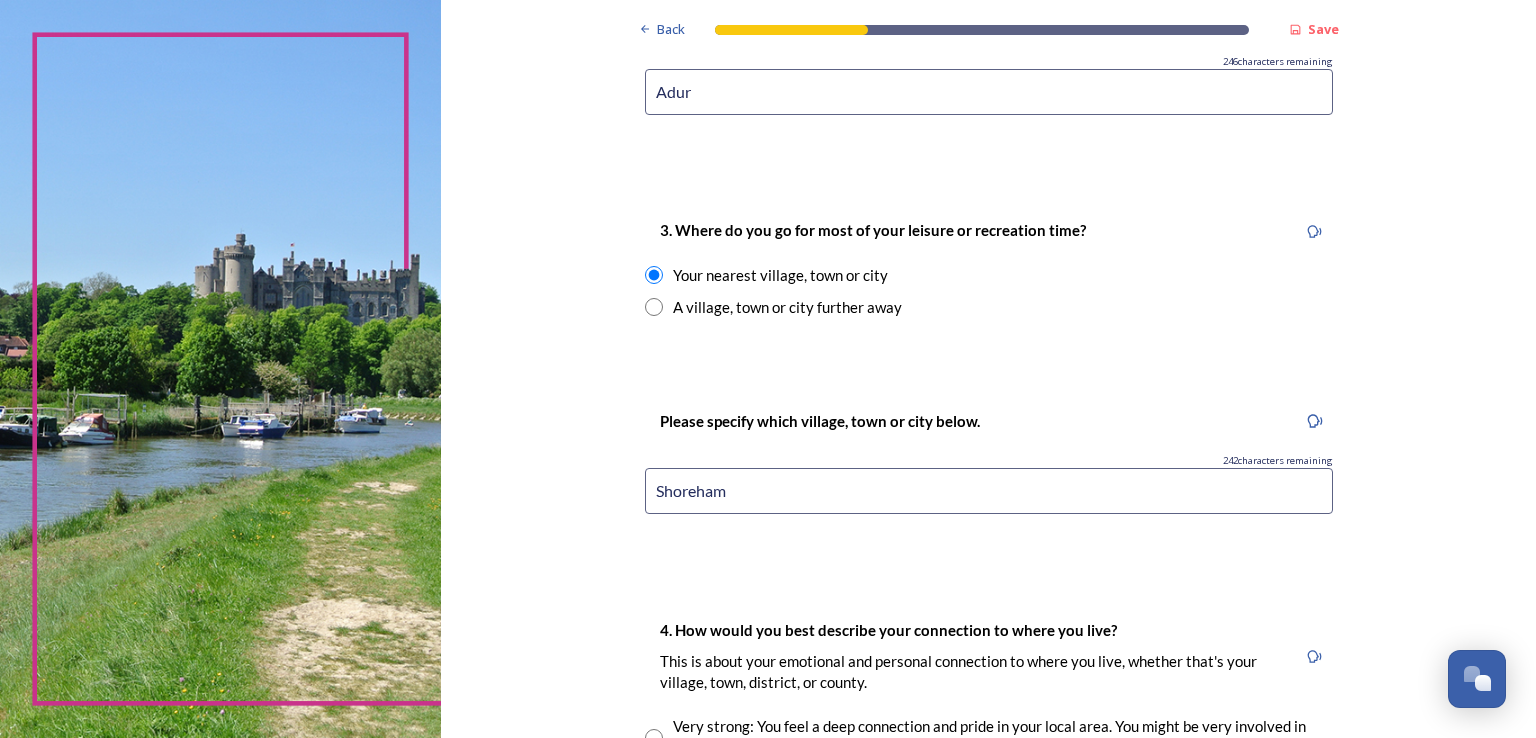 type on "Shoreham" 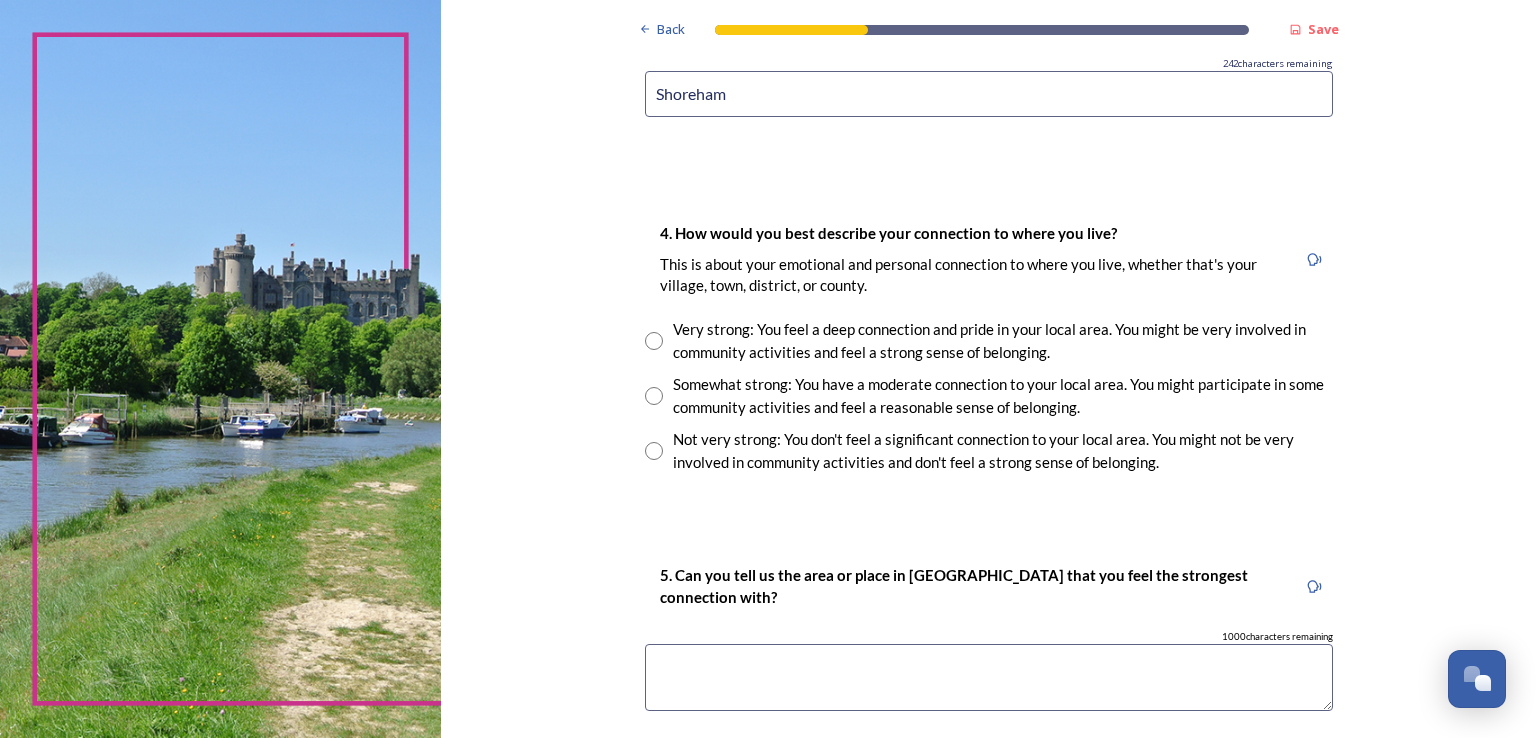 scroll, scrollTop: 1534, scrollLeft: 0, axis: vertical 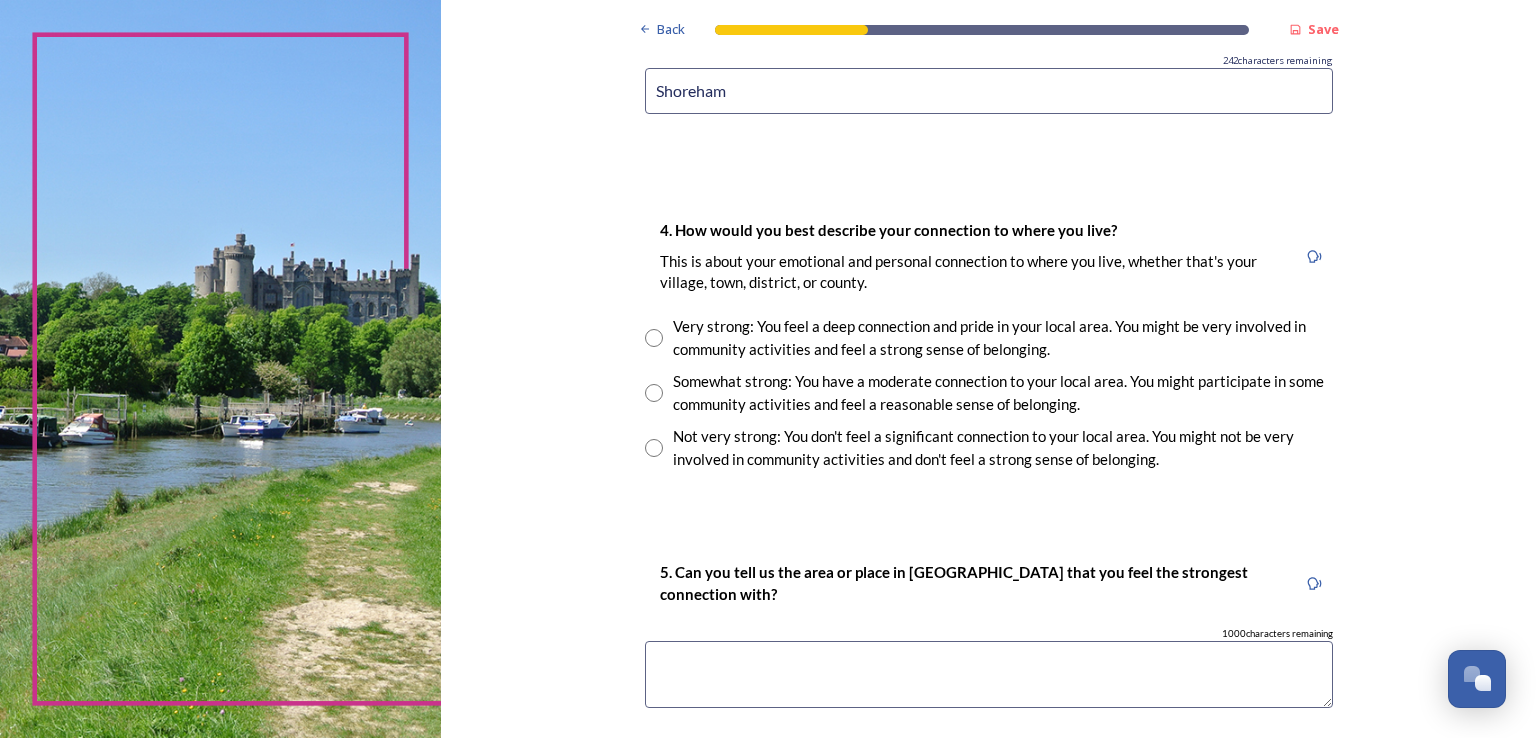 click at bounding box center [654, 448] 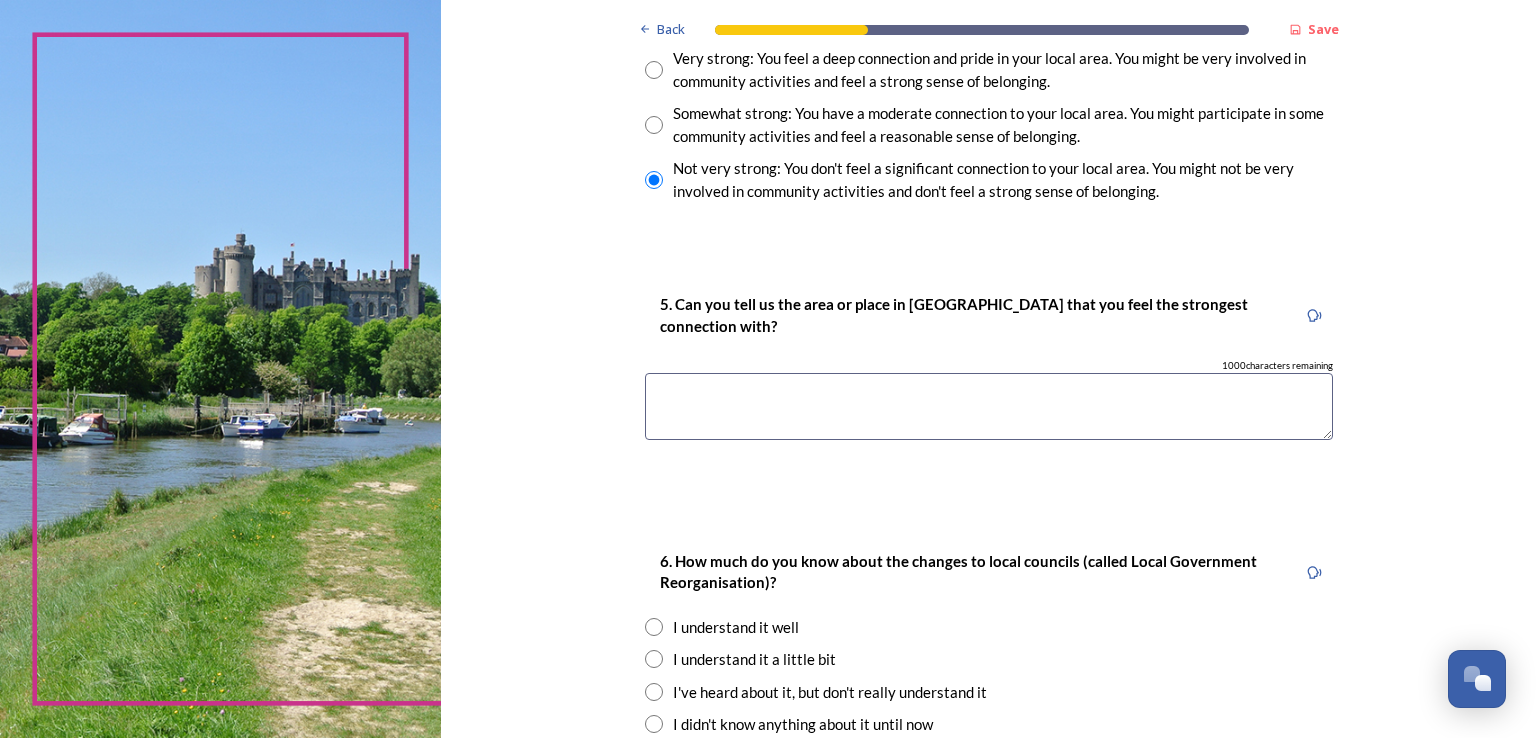 scroll, scrollTop: 1805, scrollLeft: 0, axis: vertical 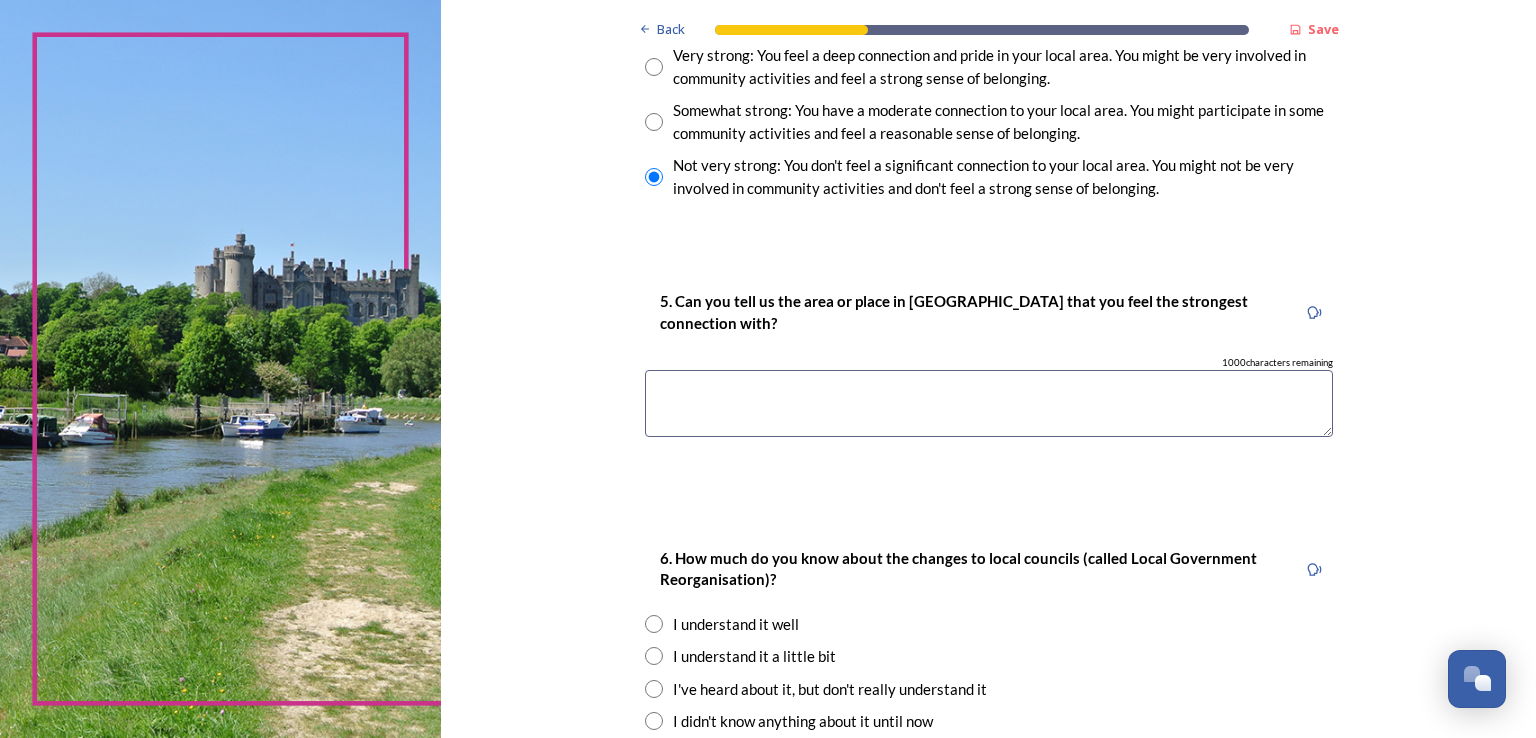 click at bounding box center (989, 403) 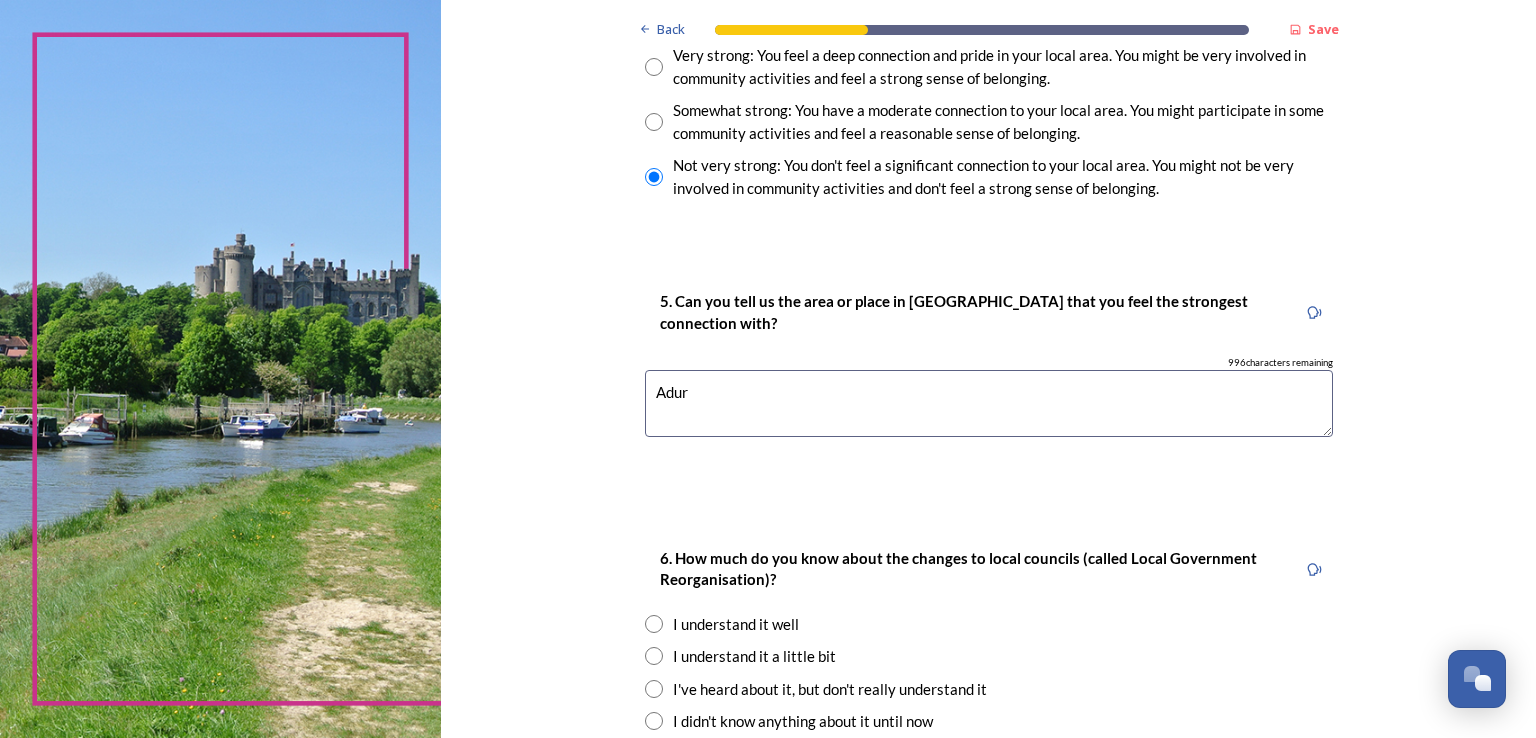 type on "Adur" 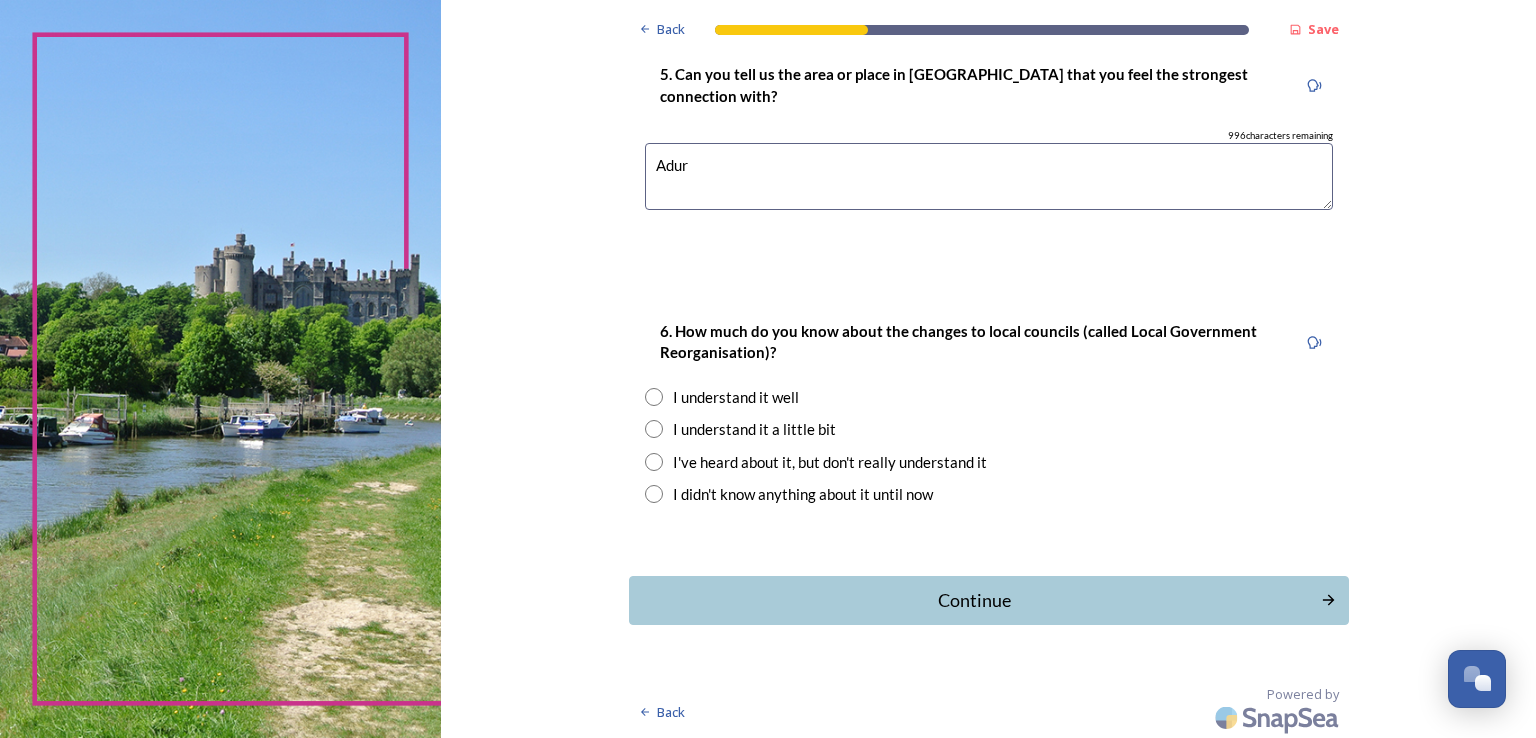 scroll, scrollTop: 2033, scrollLeft: 0, axis: vertical 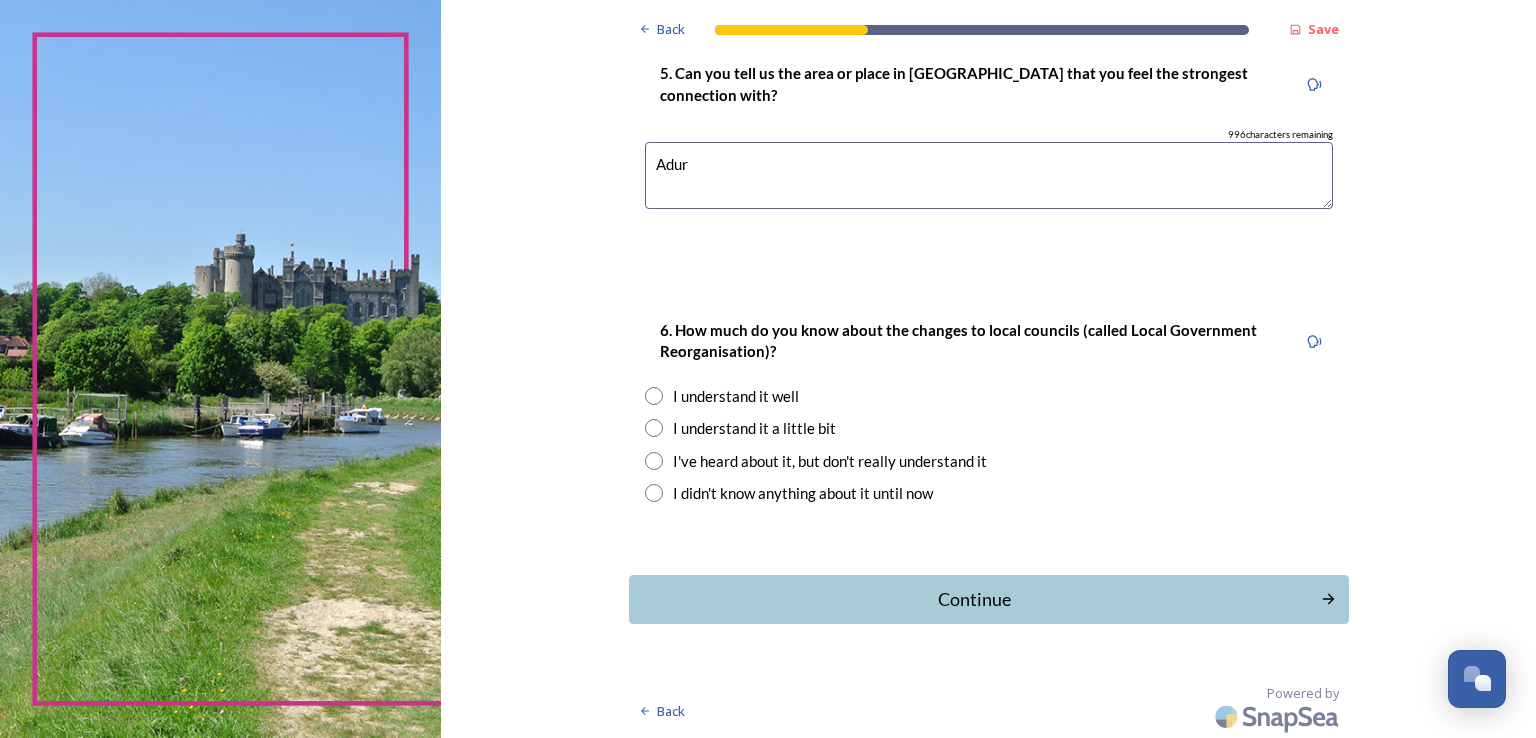 click at bounding box center (654, 461) 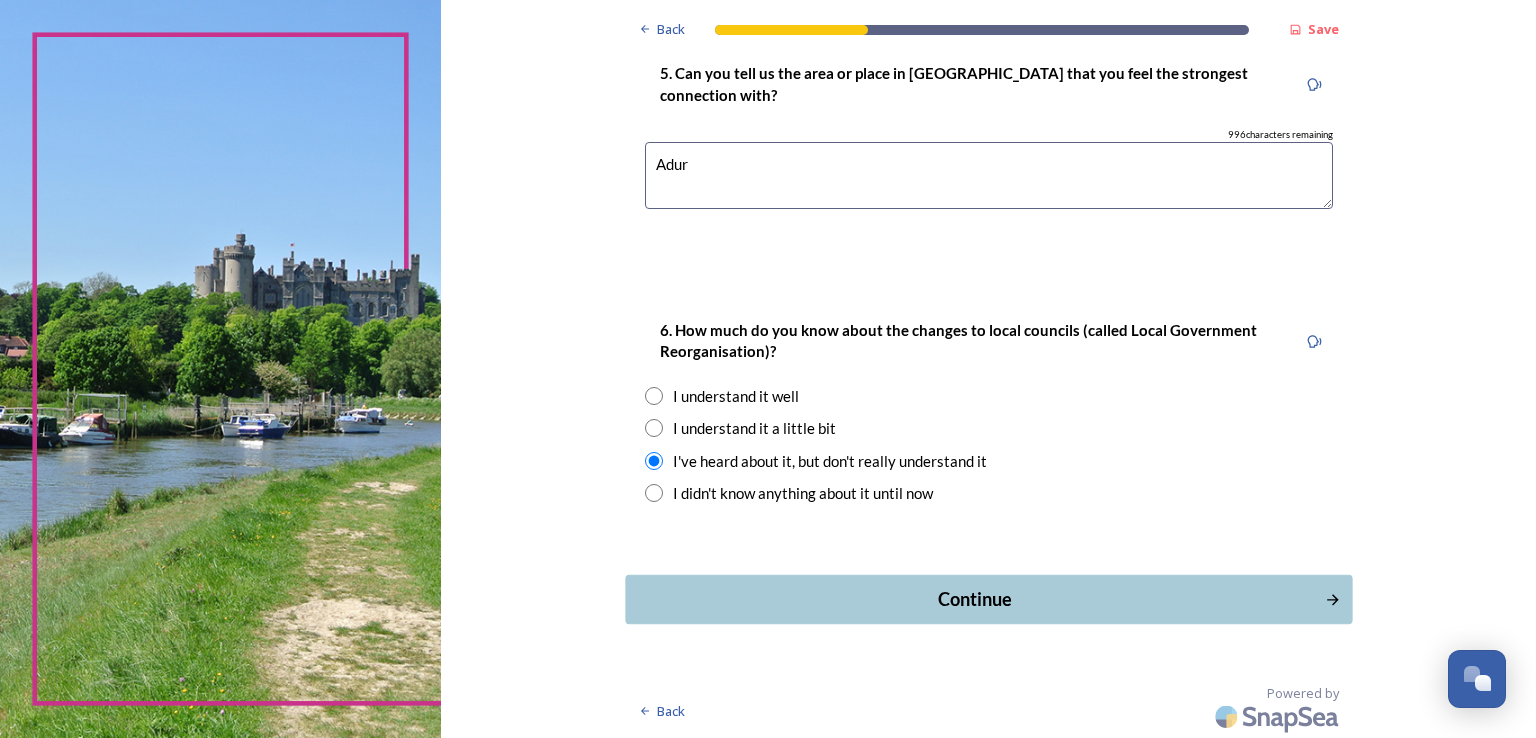 click on "Continue" at bounding box center [974, 599] 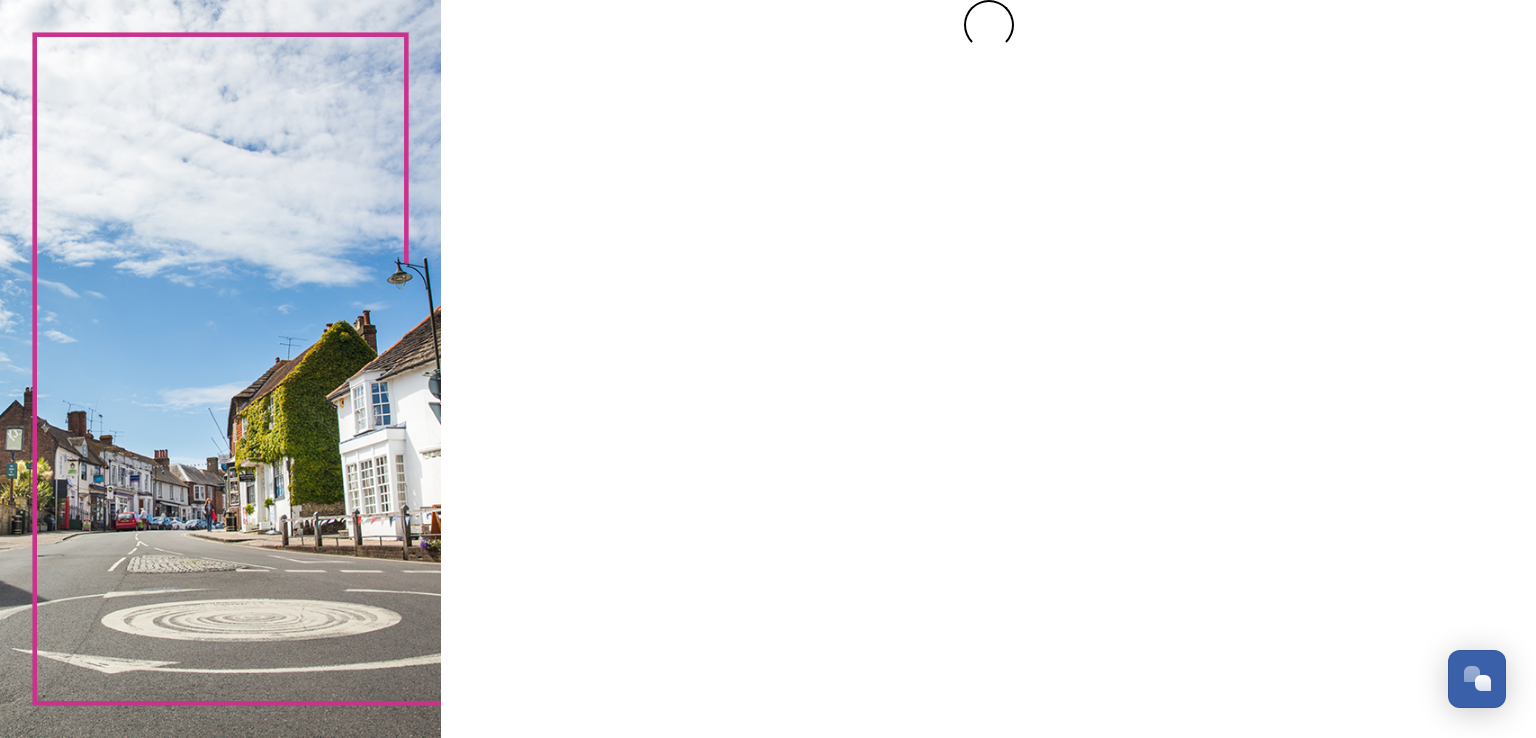 scroll, scrollTop: 0, scrollLeft: 0, axis: both 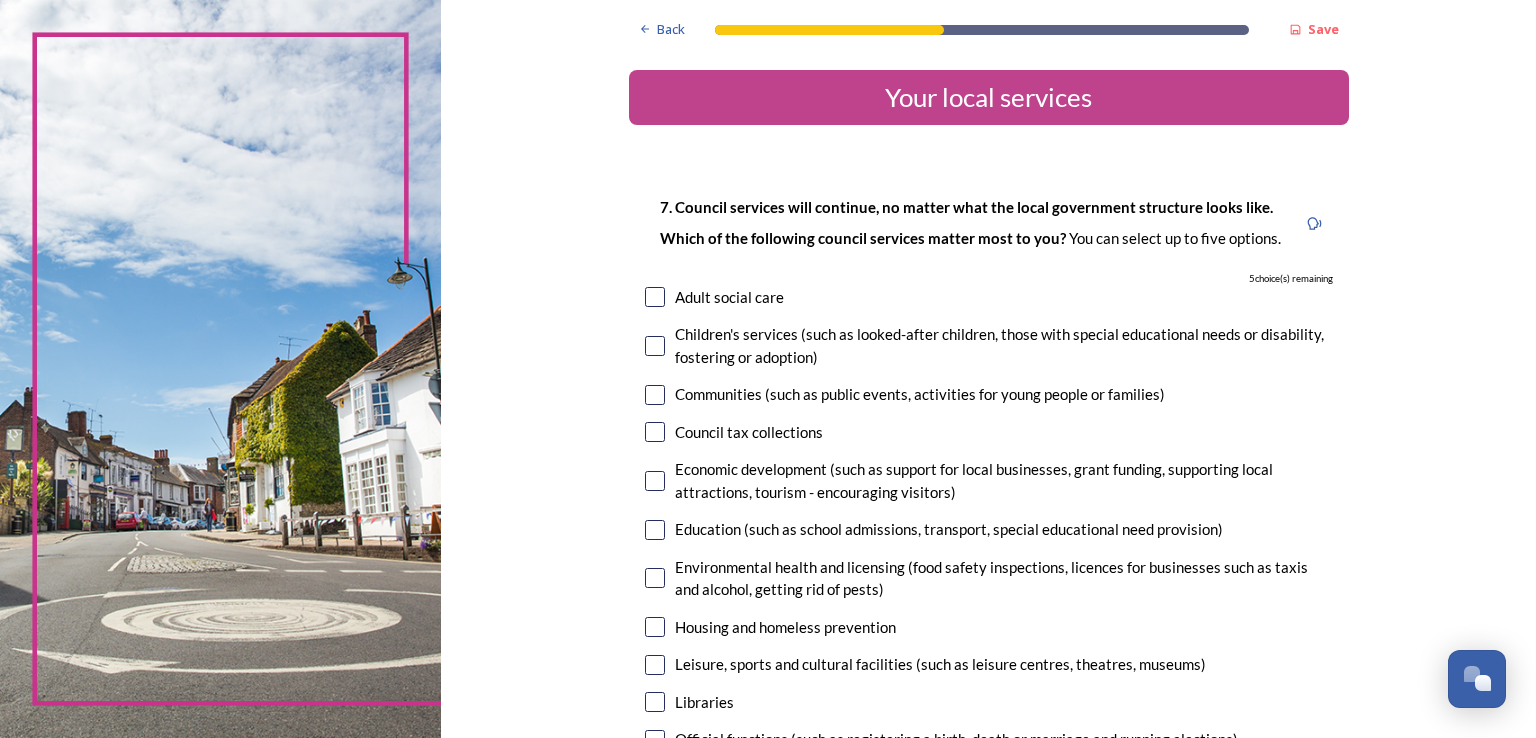 click on "Back Save Your local services 7. Council services will continue, no matter what the local government structure looks like.  ﻿﻿Which of the following council services matter most to you?  You can select up to five options. 5  choice(s) remaining Adult social care   Children's services (such as looked-after children, those with special educational needs or disability, fostering or adoption) Communities (such as public events, activities for young people or families) Council tax collections Economic development (such as support for local businesses, grant funding, supporting local attractions, tourism - encouraging visitors)  Education (such as school admissions, transport, special educational need provision)  Environmental health and licensing (food safety inspections, licences for businesses such as taxis and alcohol, getting rid of pests) Housing and homeless prevention Leisure, sports and cultural facilities (such as leisure centres, theatres, museums) Libraries Parks and green spaces Public safety" at bounding box center (988, 1266) 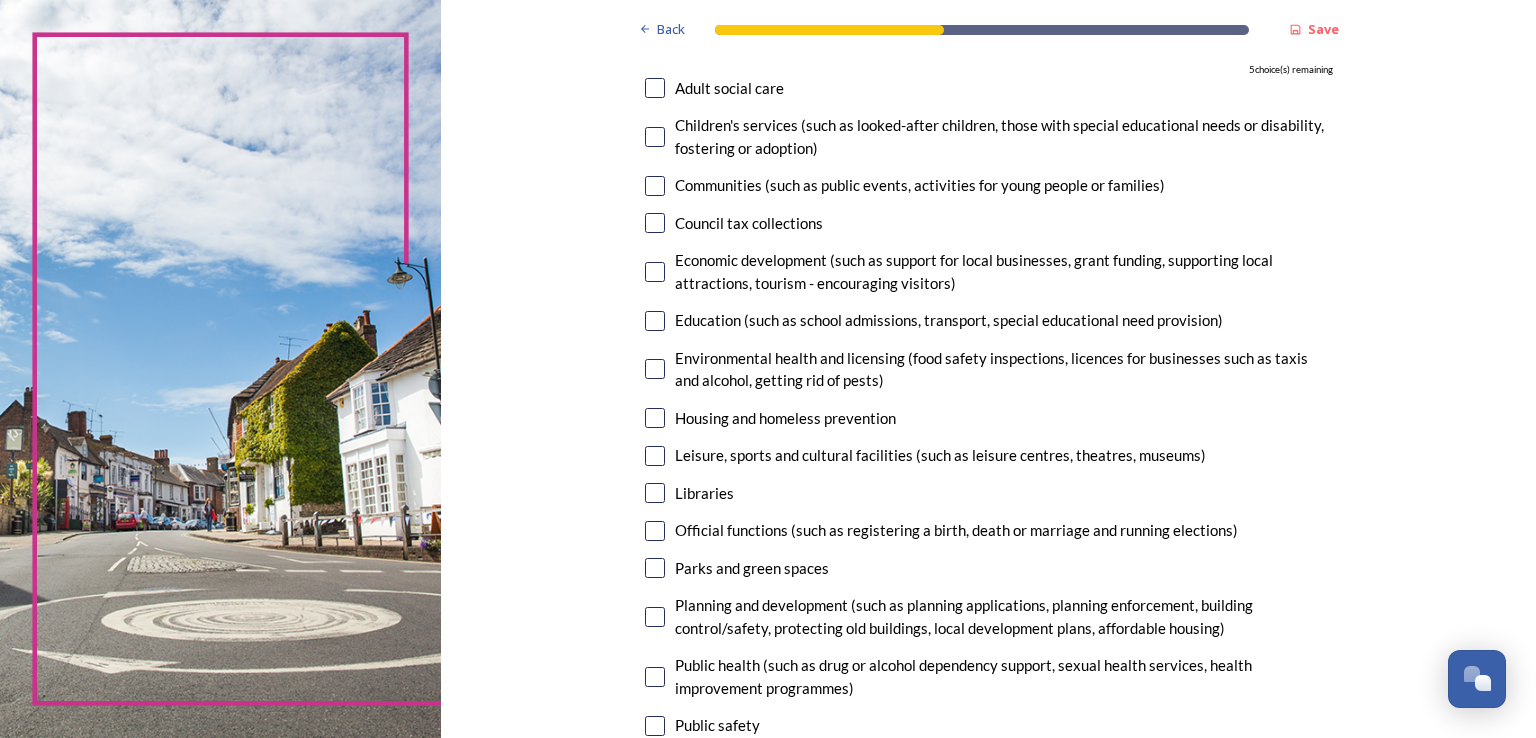 scroll, scrollTop: 240, scrollLeft: 0, axis: vertical 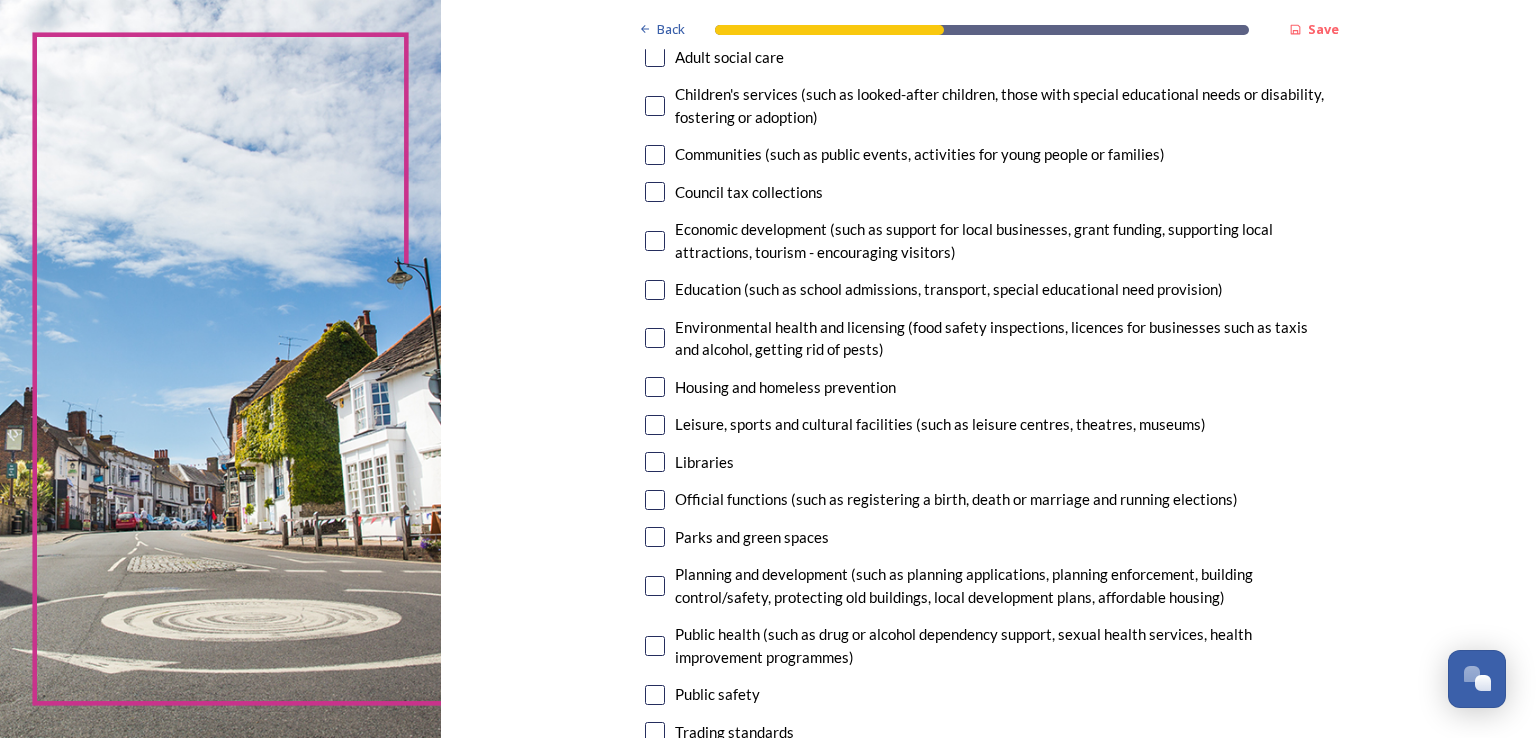click at bounding box center (655, 155) 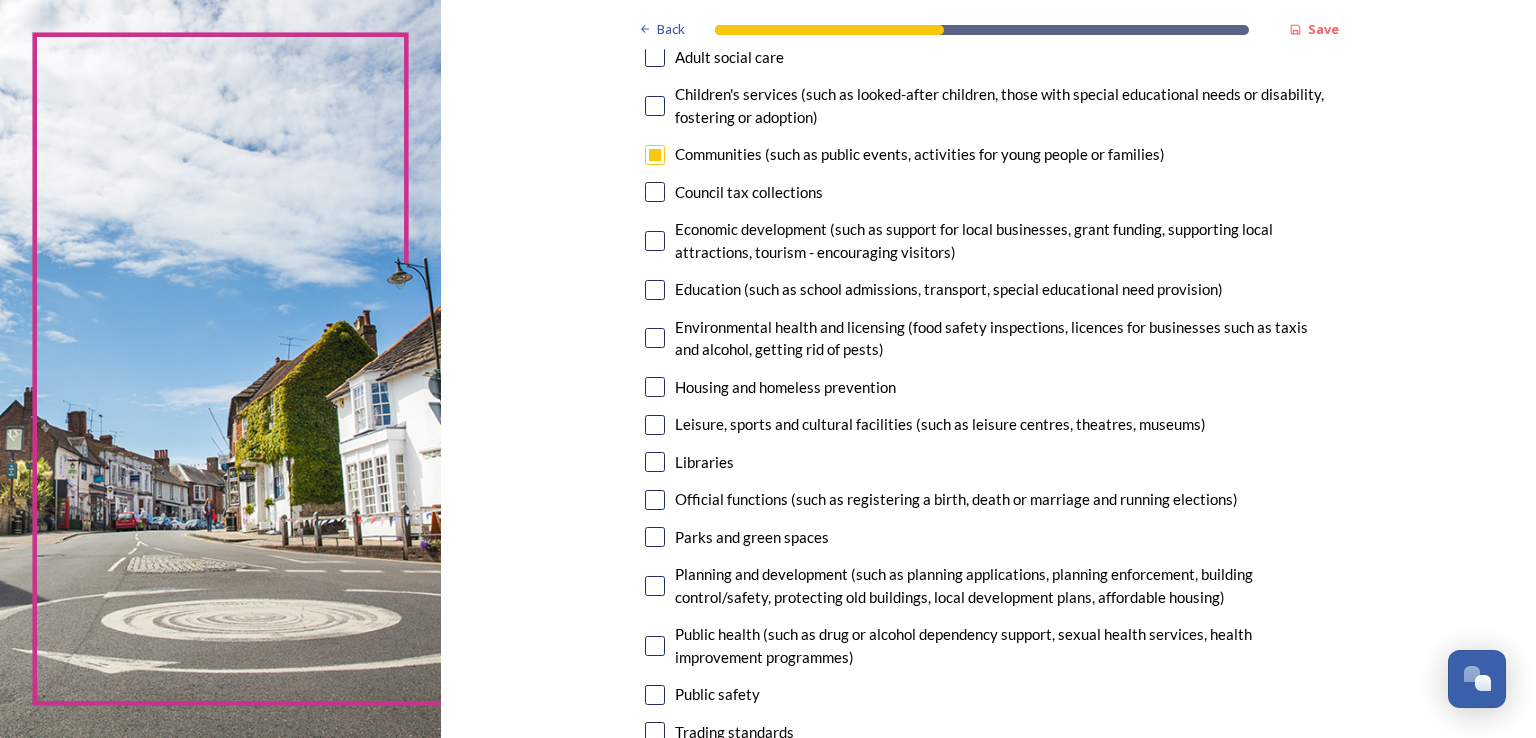click at bounding box center (655, 241) 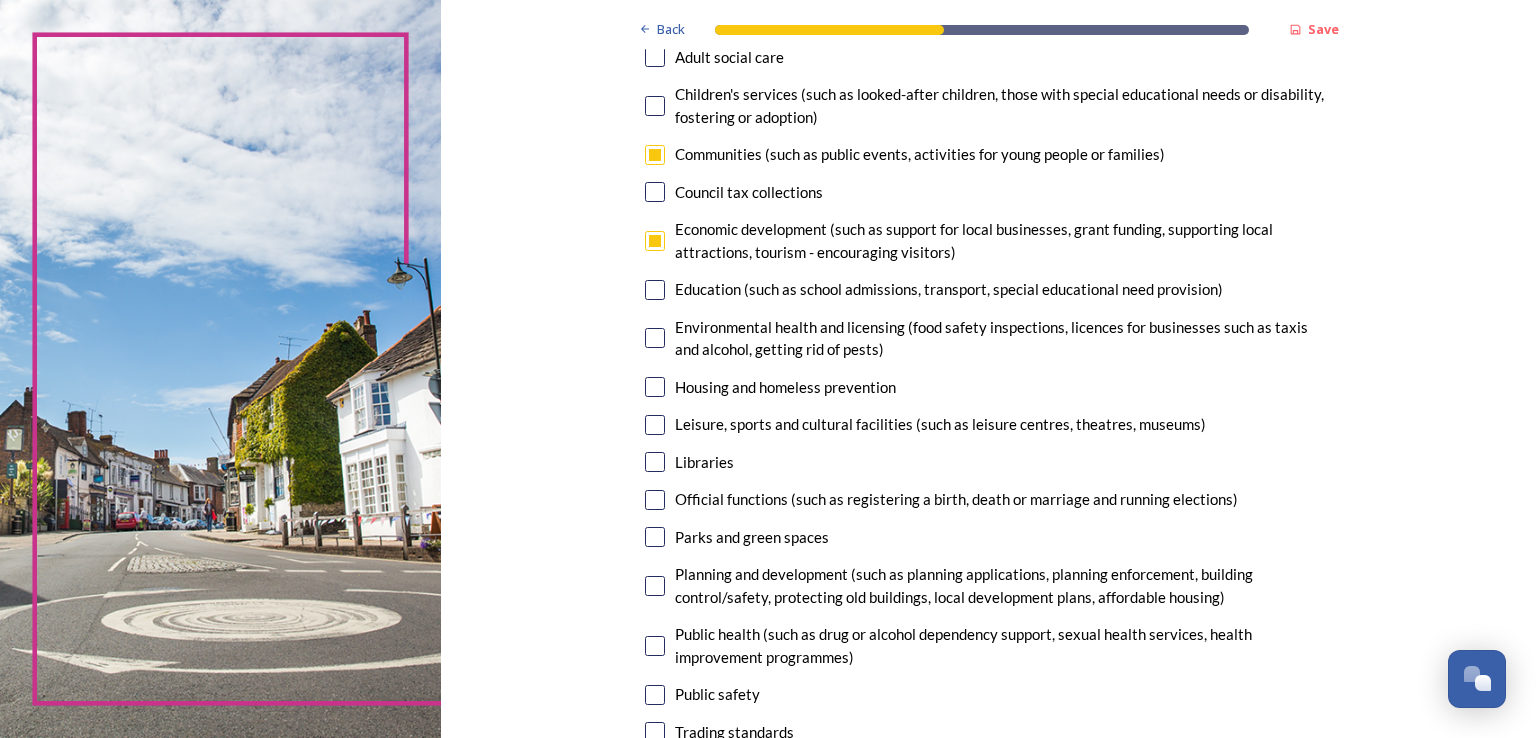 click at bounding box center (655, 290) 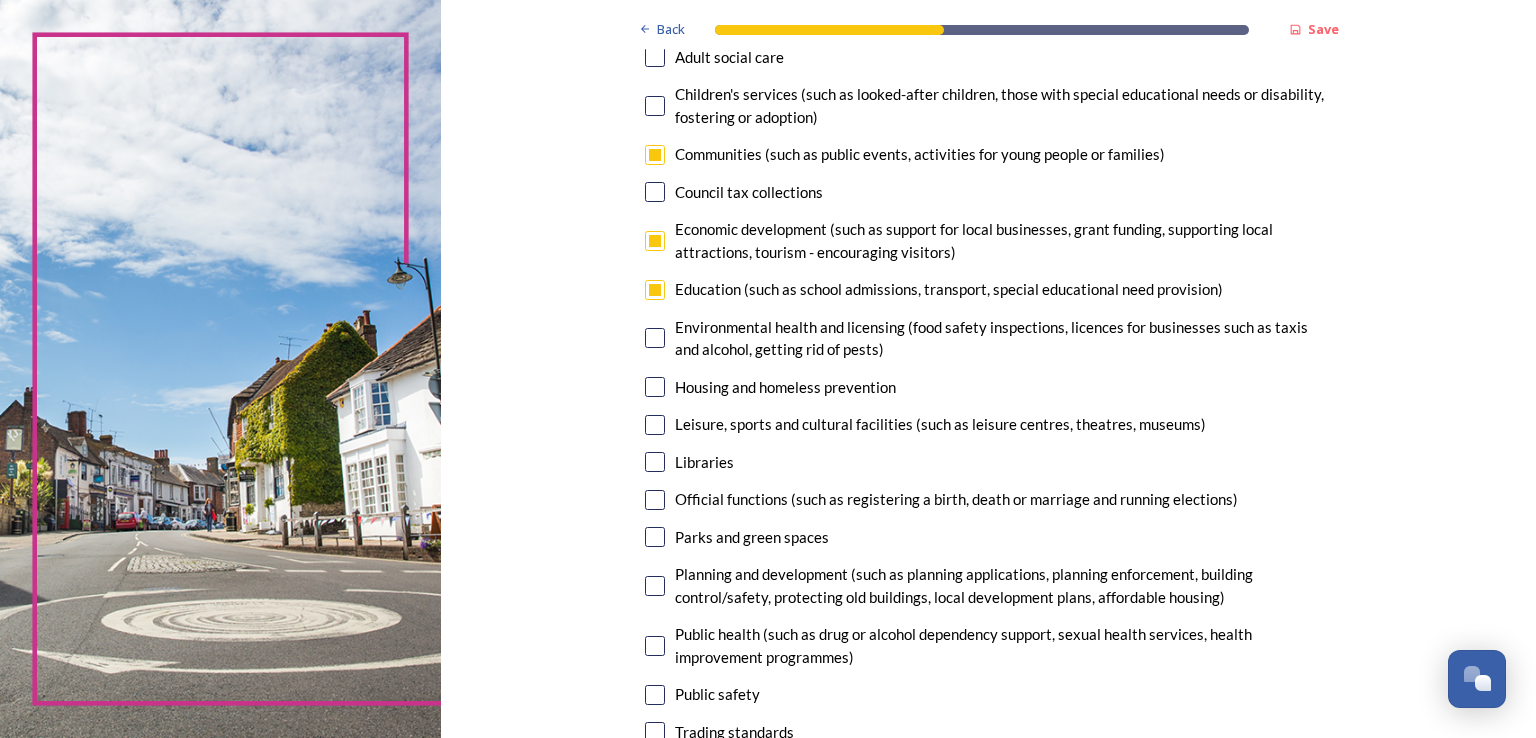 click at bounding box center (655, 338) 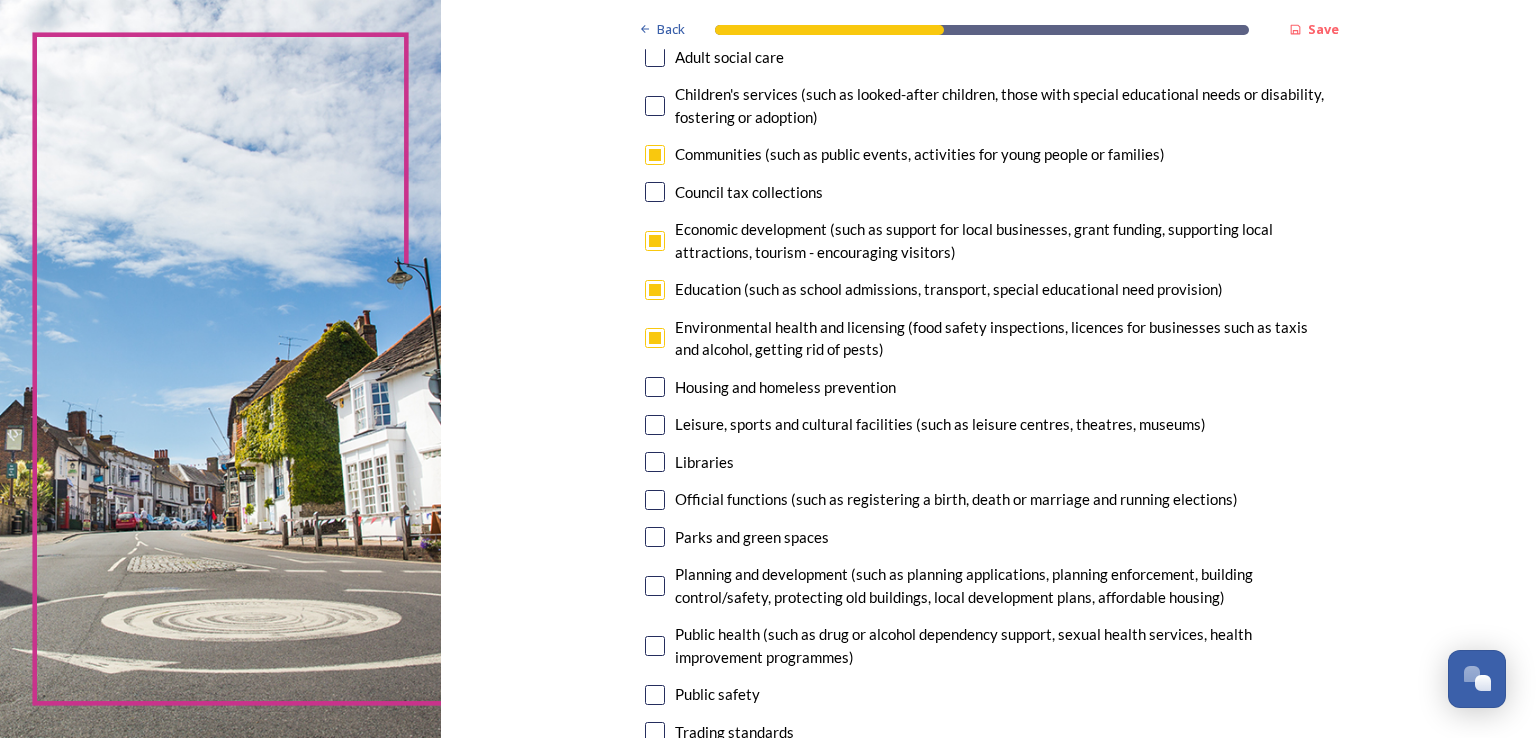 click at bounding box center [655, 387] 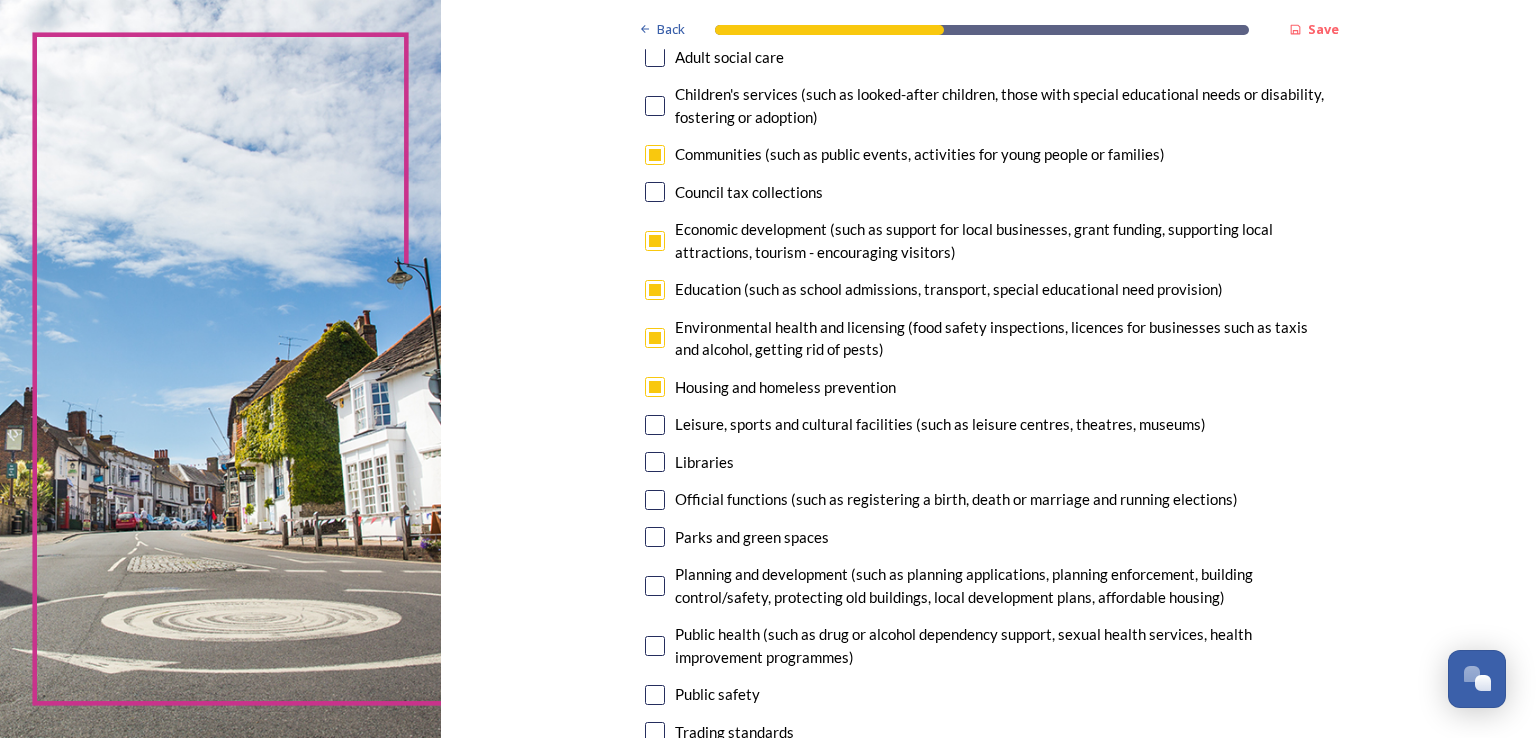 click at bounding box center [655, 425] 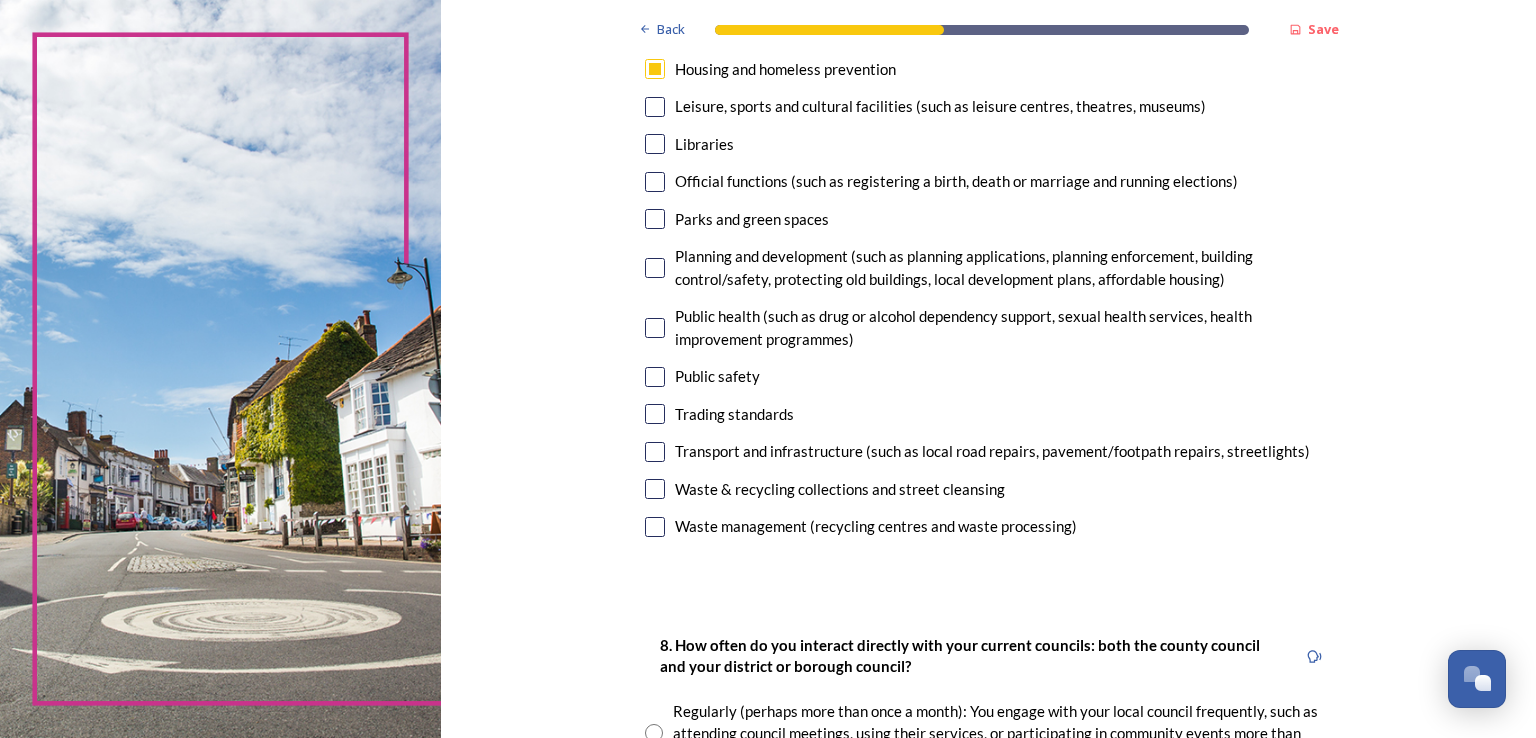 scroll, scrollTop: 560, scrollLeft: 0, axis: vertical 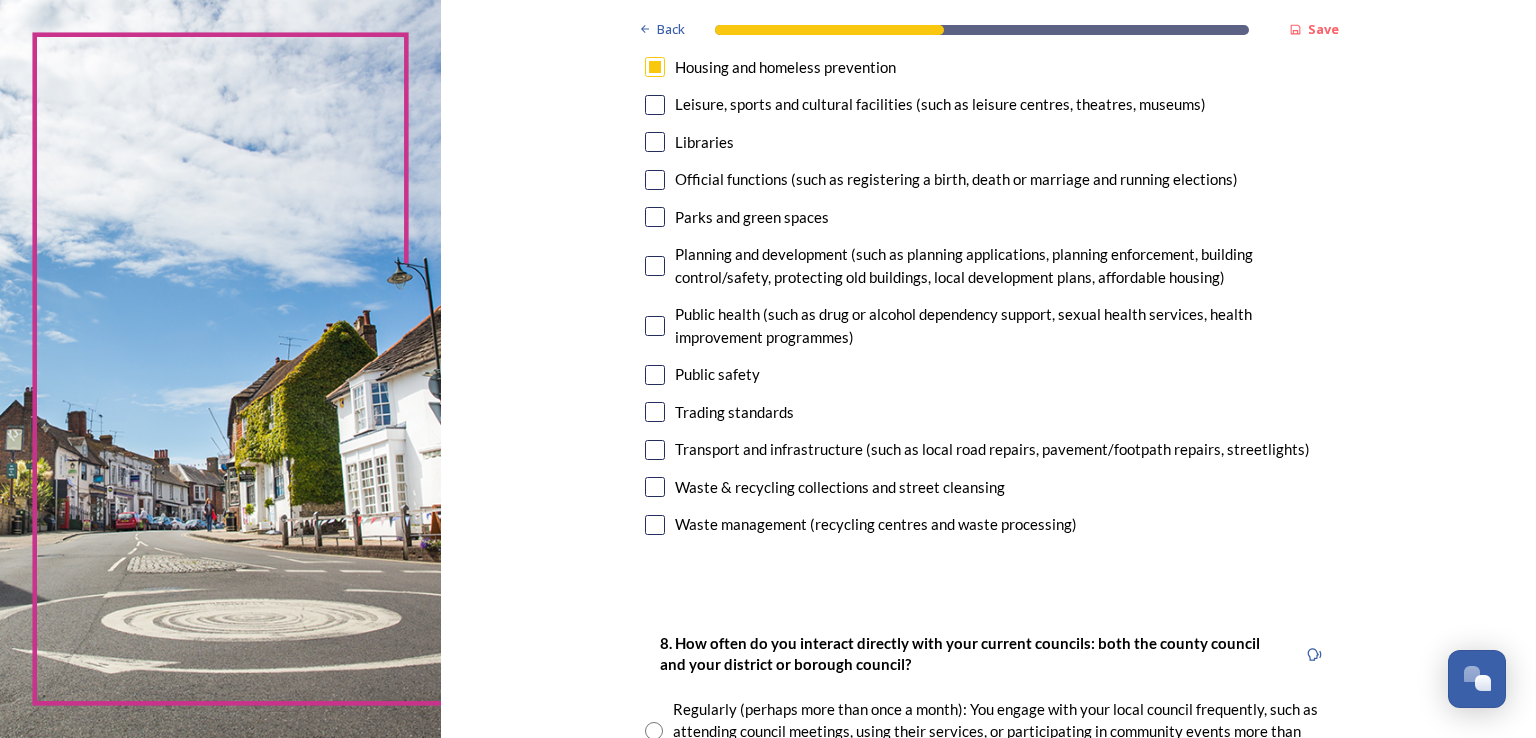 click at bounding box center [655, 217] 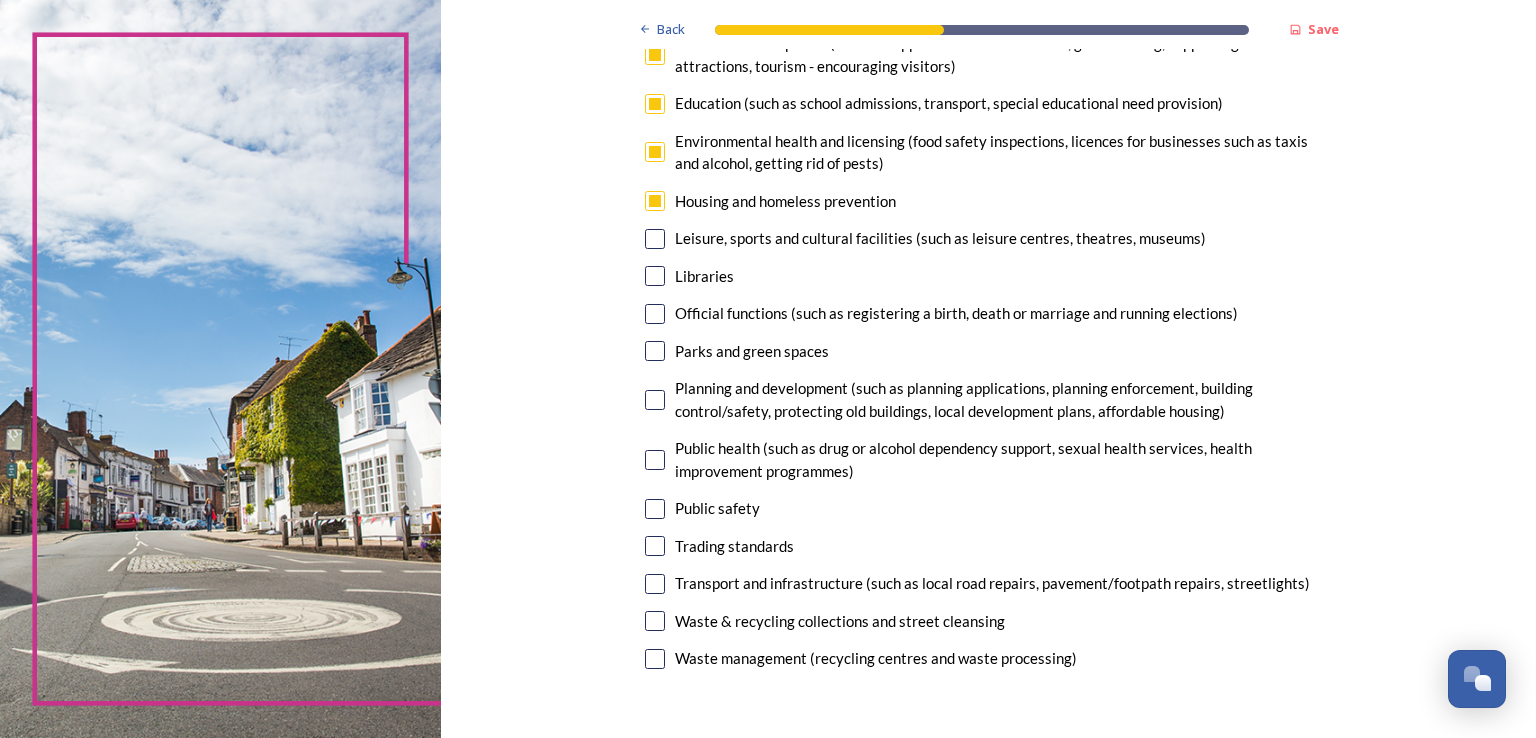 scroll, scrollTop: 440, scrollLeft: 0, axis: vertical 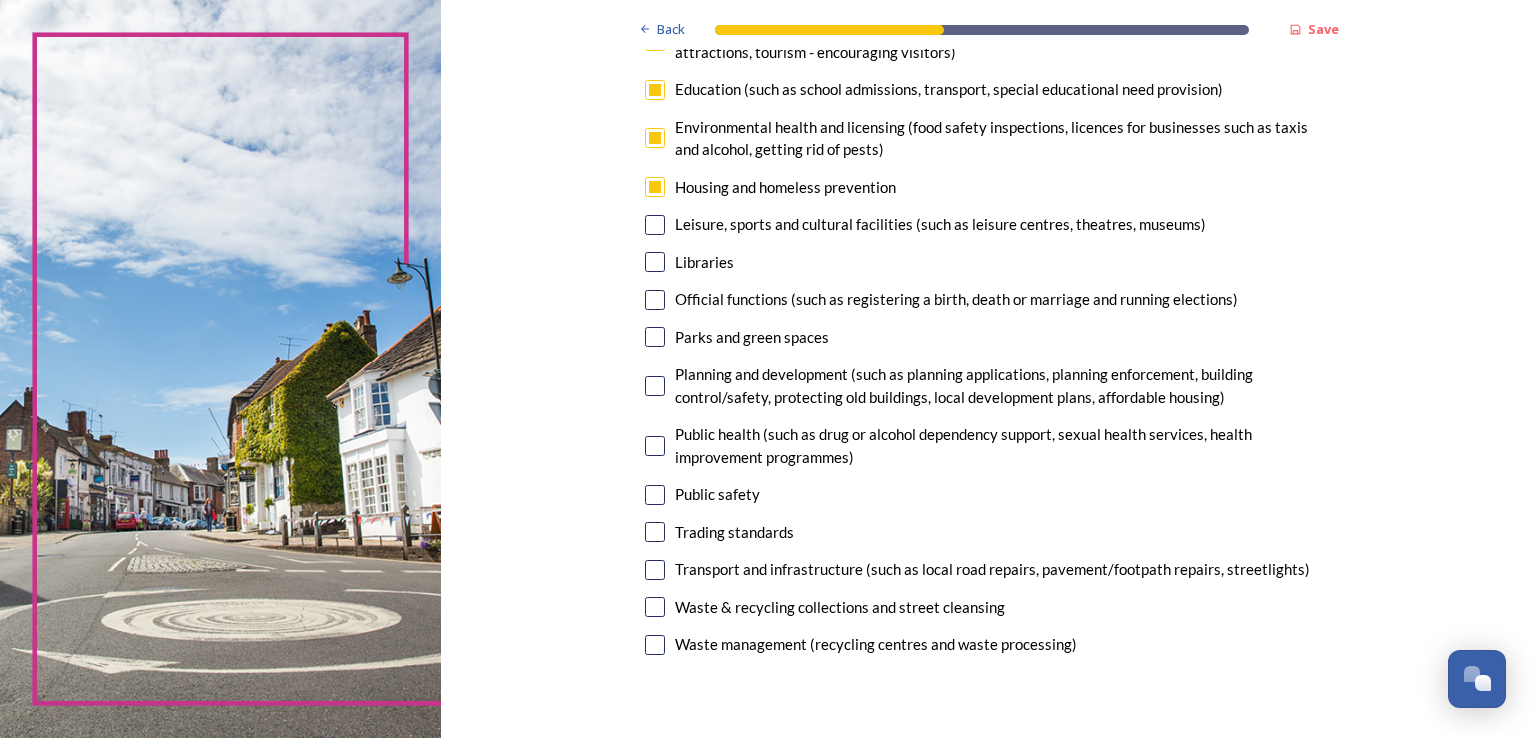 click at bounding box center [655, 138] 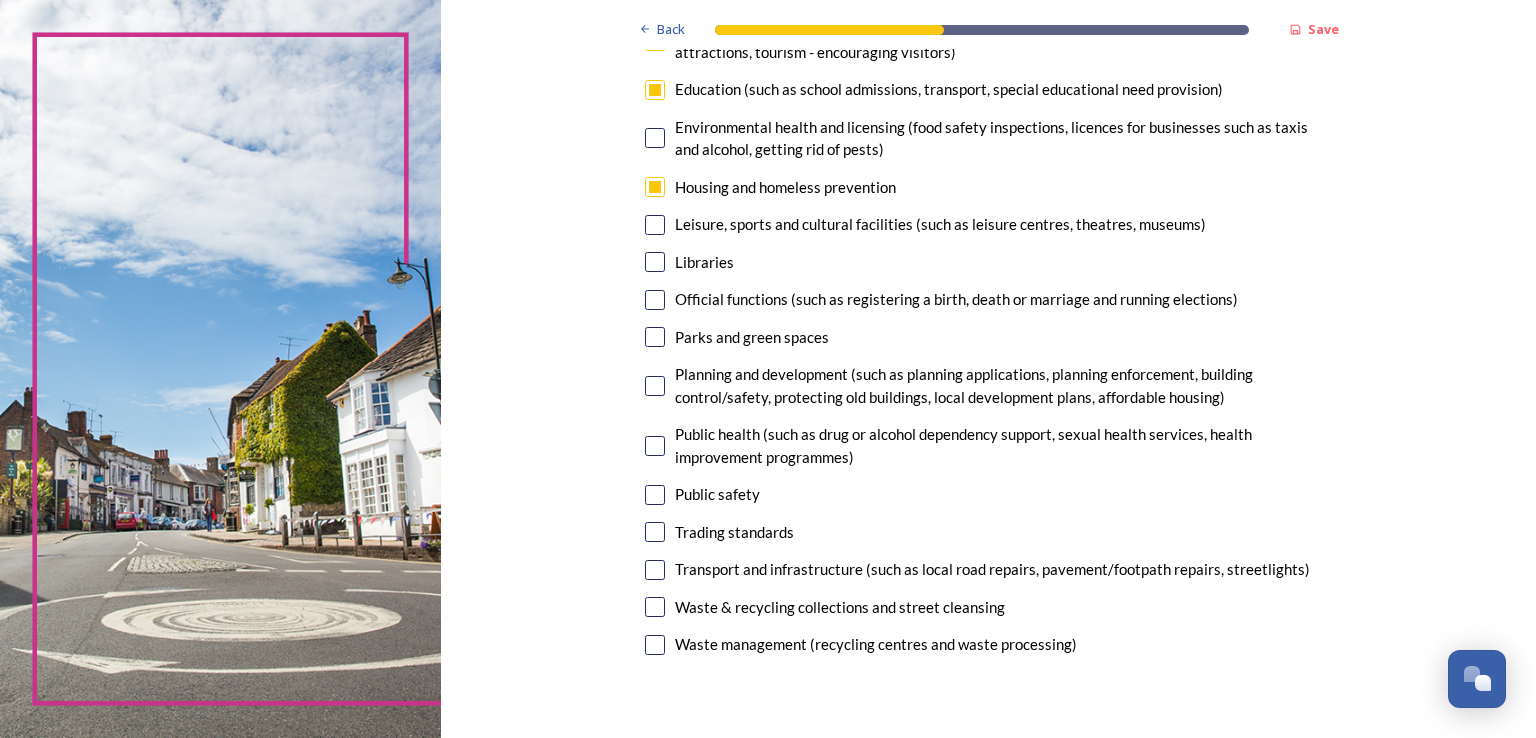 click at bounding box center [655, 495] 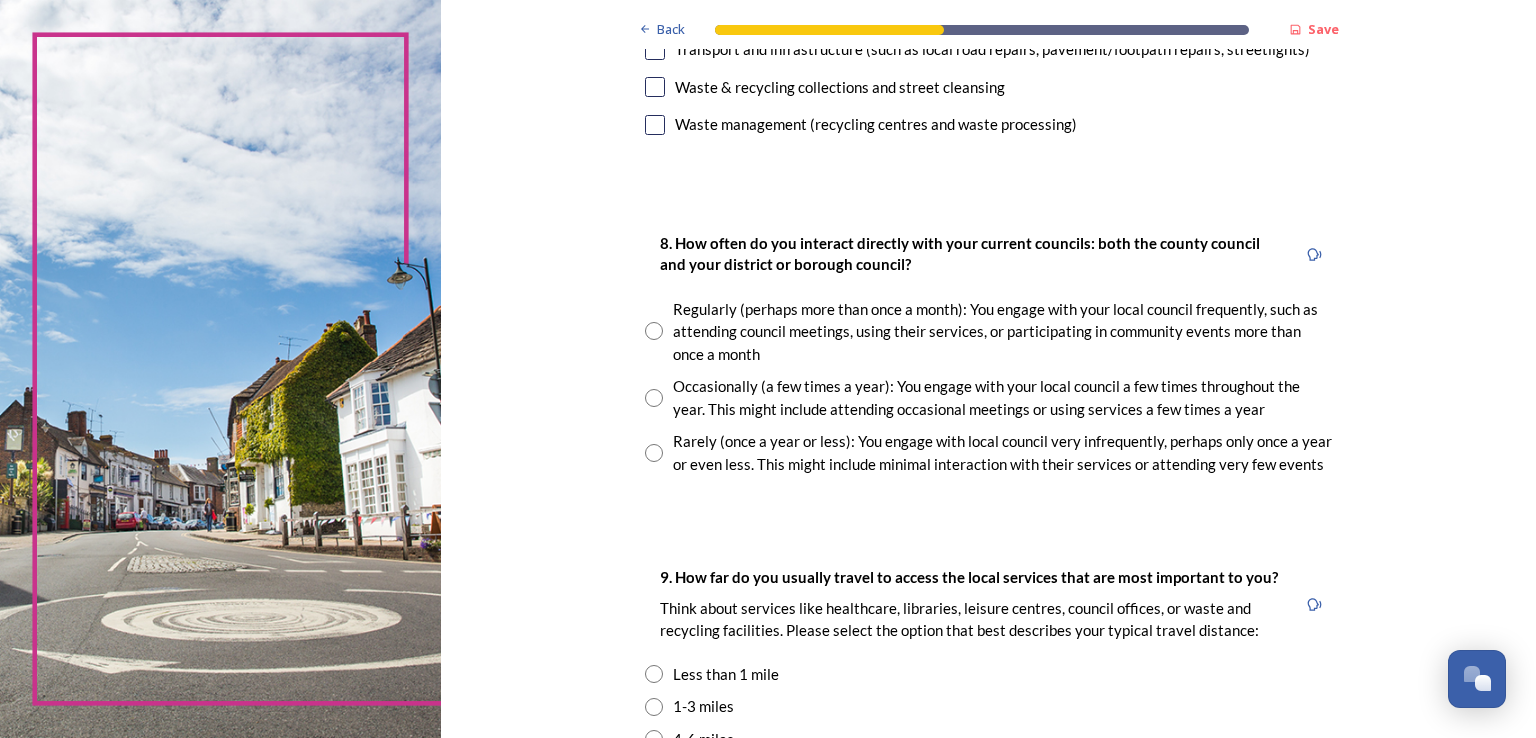 scroll, scrollTop: 995, scrollLeft: 0, axis: vertical 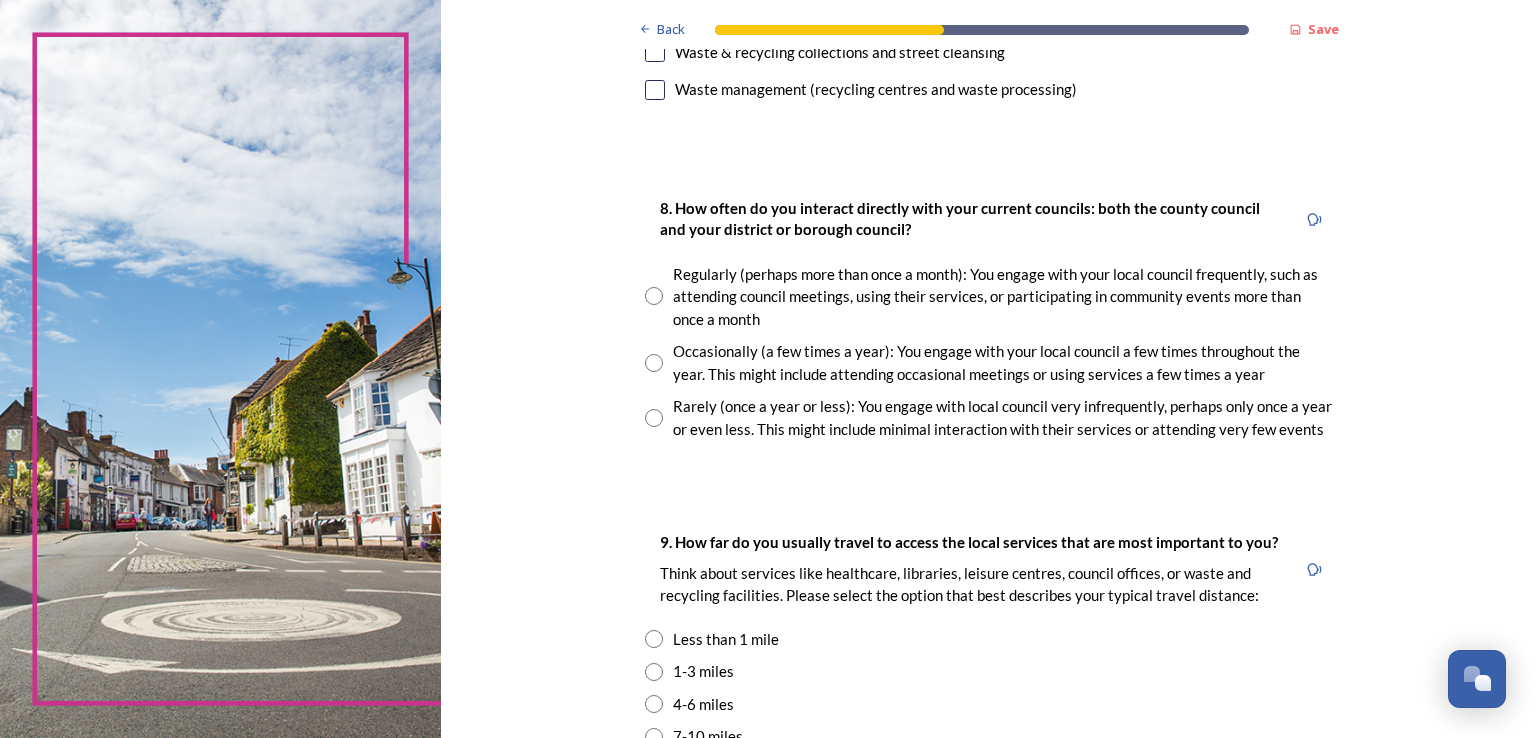 click at bounding box center (654, 418) 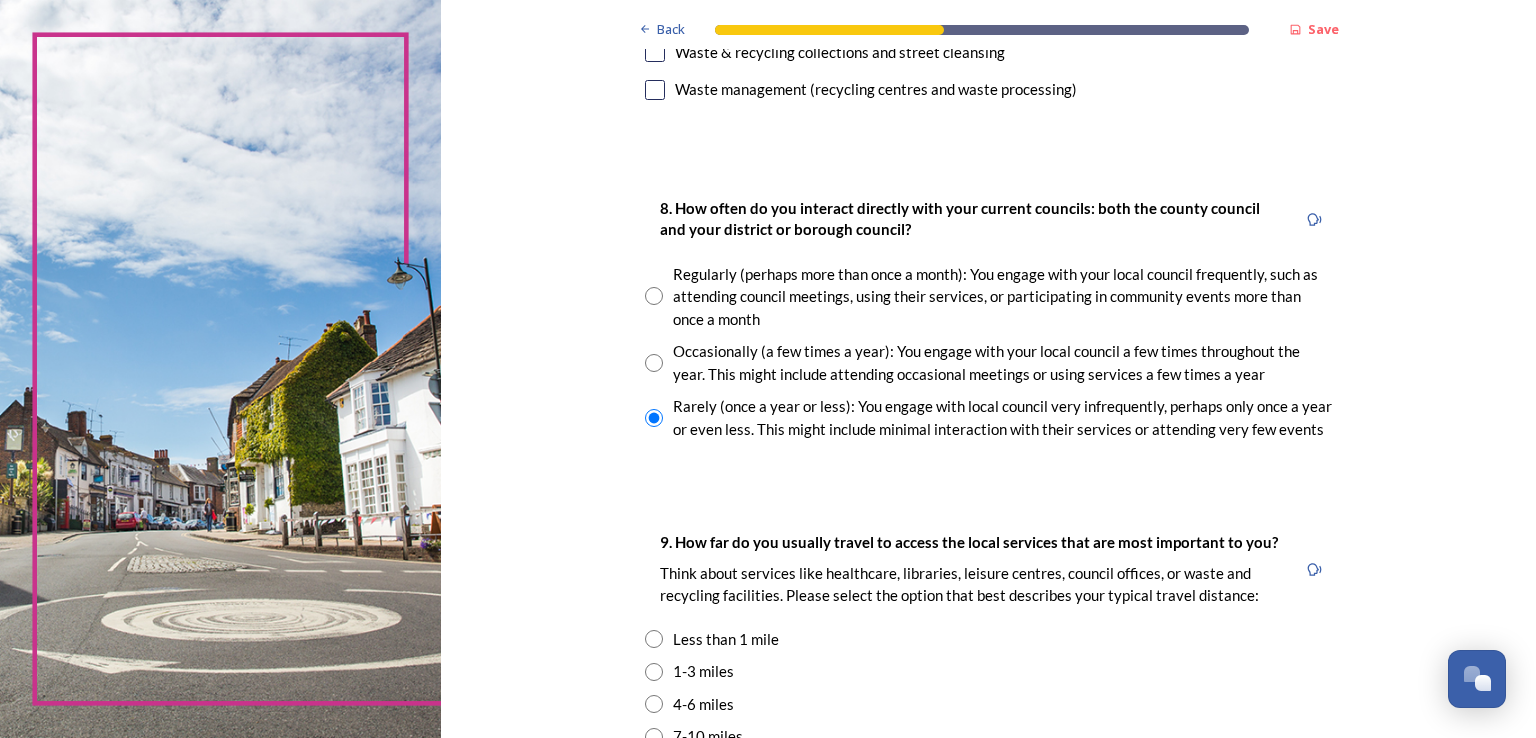 click on "Back Save Your local services 7. Council services will continue, no matter what the local government structure looks like.  ﻿﻿Which of the following council services matter most to you?  You can select up to five options. 0  choice(s) remaining Adult social care   Children's services (such as looked-after children, those with special educational needs or disability, fostering or adoption) Communities (such as public events, activities for young people or families) Council tax collections Economic development (such as support for local businesses, grant funding, supporting local attractions, tourism - encouraging visitors)  Education (such as school admissions, transport, special educational need provision)  Environmental health and licensing (food safety inspections, licences for businesses such as taxis and alcohol, getting rid of pests) Housing and homeless prevention Leisure, sports and cultural facilities (such as leisure centres, theatres, museums) Libraries Parks and green spaces Public safety" at bounding box center [988, 271] 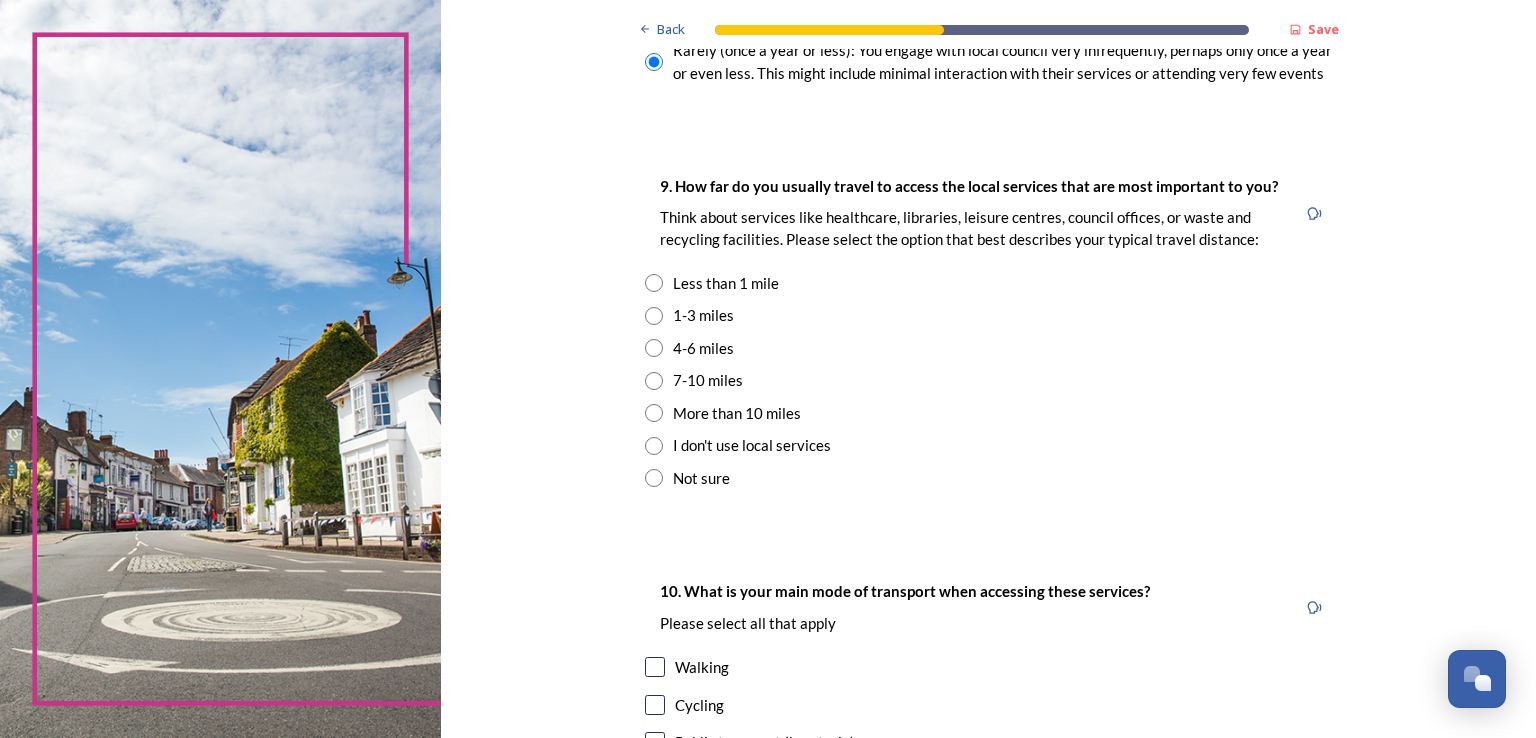 scroll, scrollTop: 1355, scrollLeft: 0, axis: vertical 